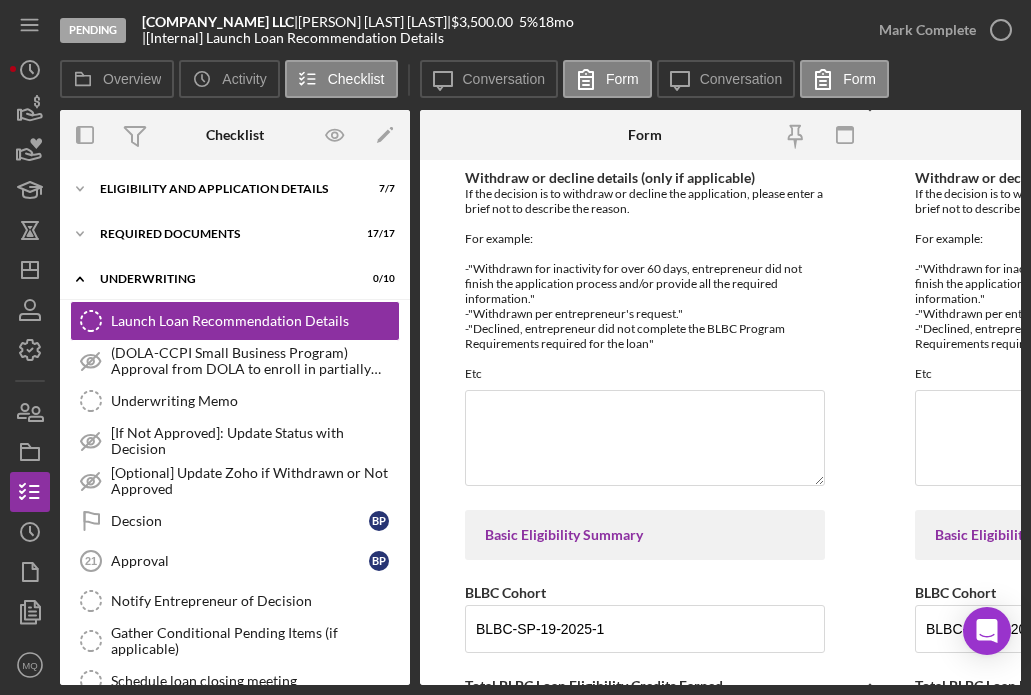 scroll, scrollTop: 0, scrollLeft: 0, axis: both 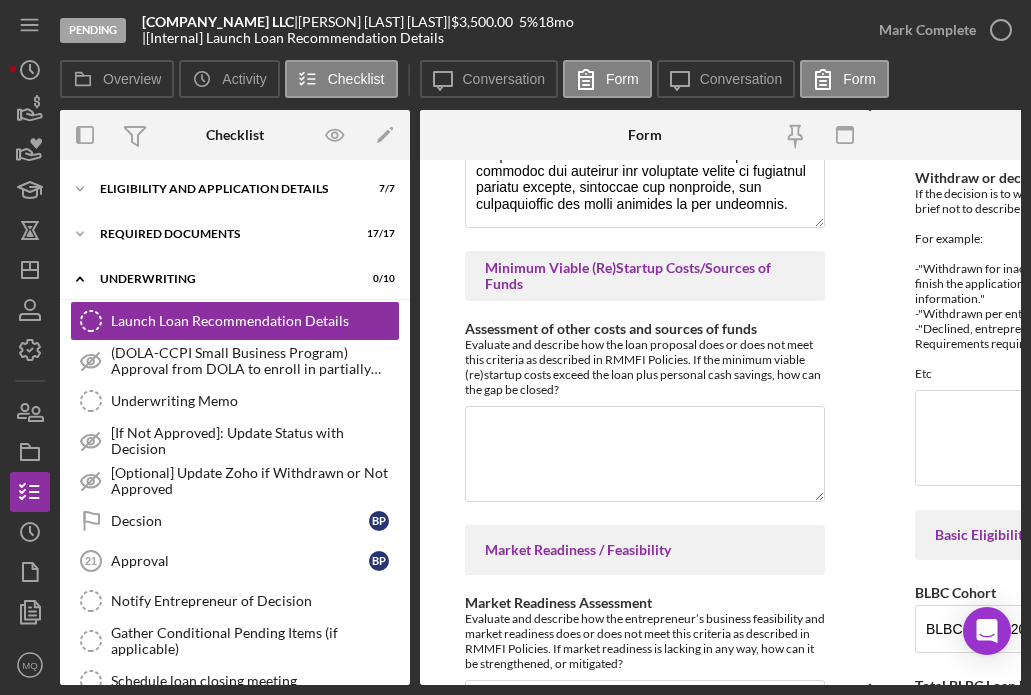 click on "Assessment of other costs and sources of funds" at bounding box center (645, 454) 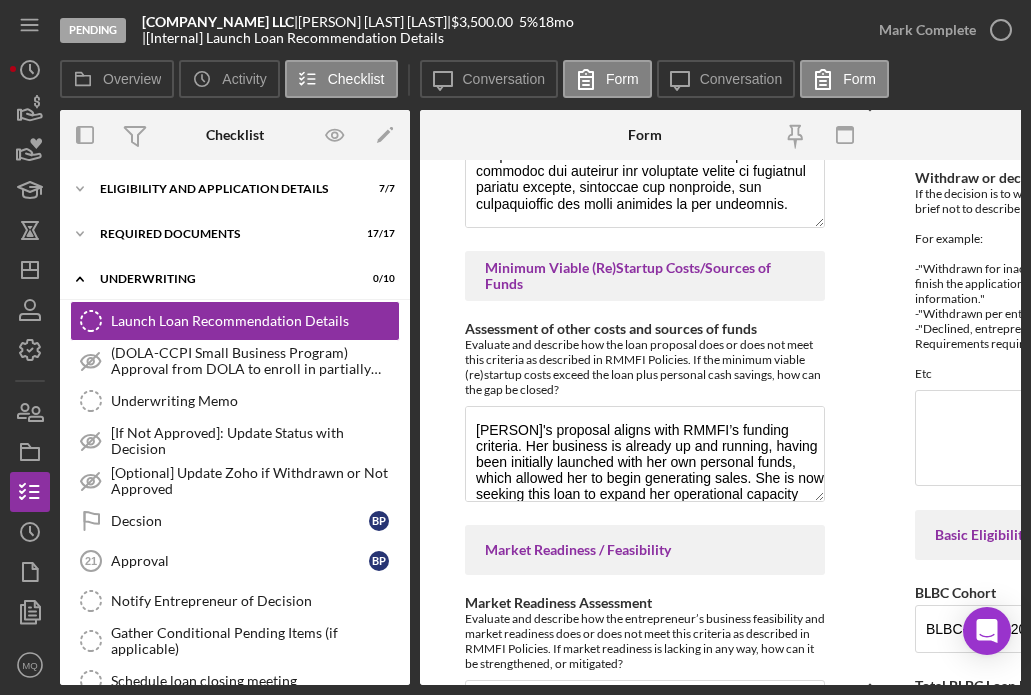 scroll, scrollTop: 98, scrollLeft: 0, axis: vertical 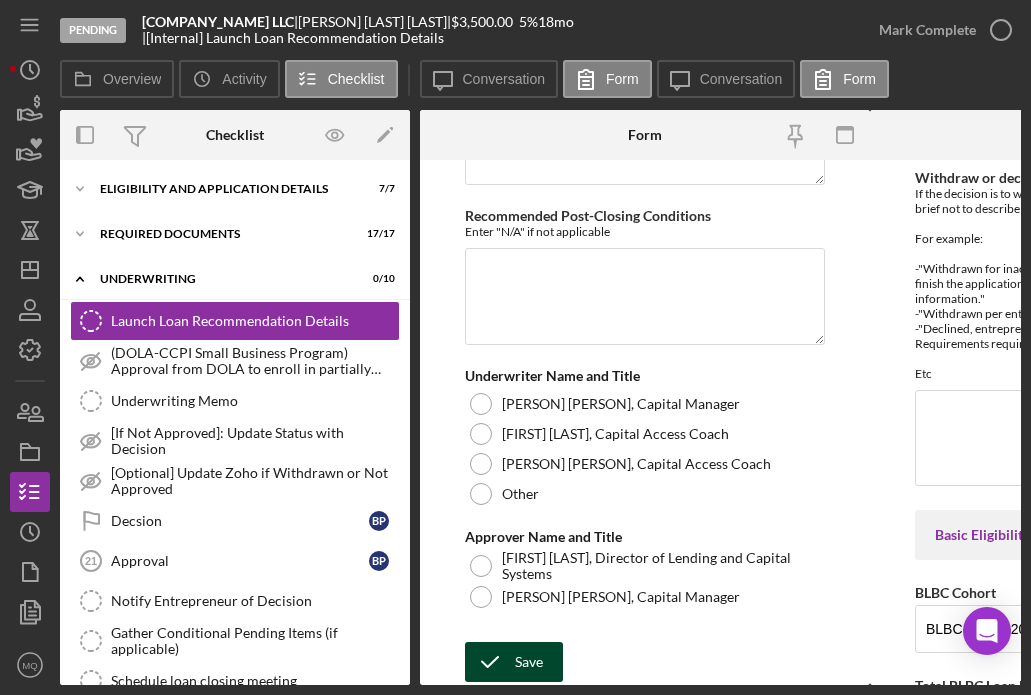 type on "[PERSON]'s proposal aligns with RMMFI’s funding criteria. Her business is already up and running, having been initially launched with her own personal funds, which allowed her to begin generating sales. She is now seeking this loan to expand her operational capacity beyond the initial startup phase. With her current savings of $2,600, the support of this loan, and the income from ongoing sales, [PERSON] is confident in her ability to acquire the equipment and resources needed to strengthen her business operations and better serve her growing customer base." 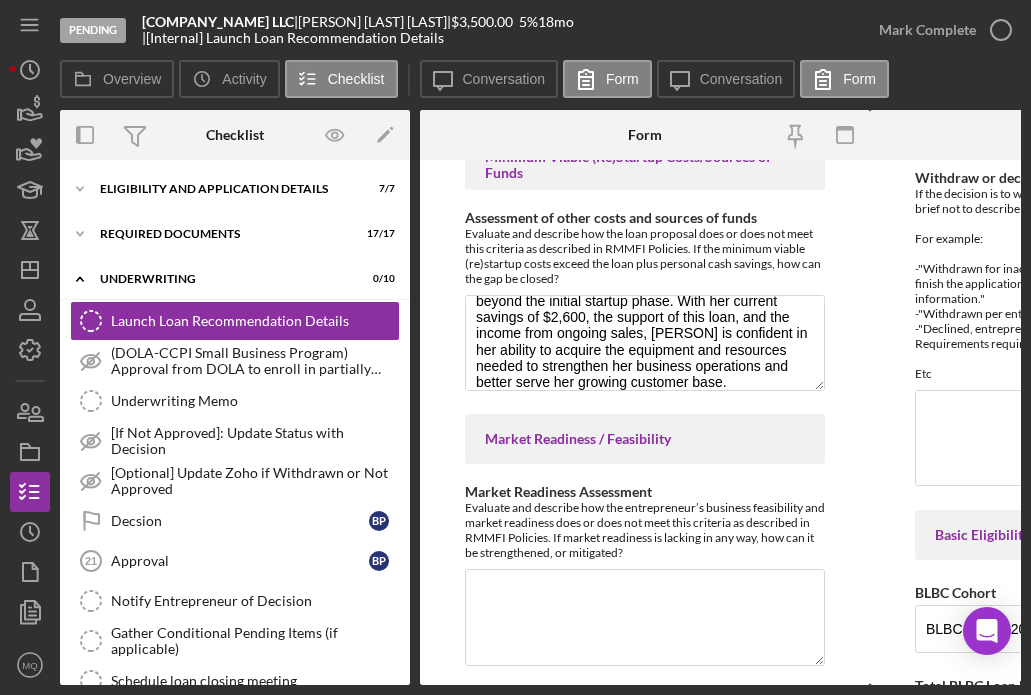 scroll, scrollTop: 2327, scrollLeft: 0, axis: vertical 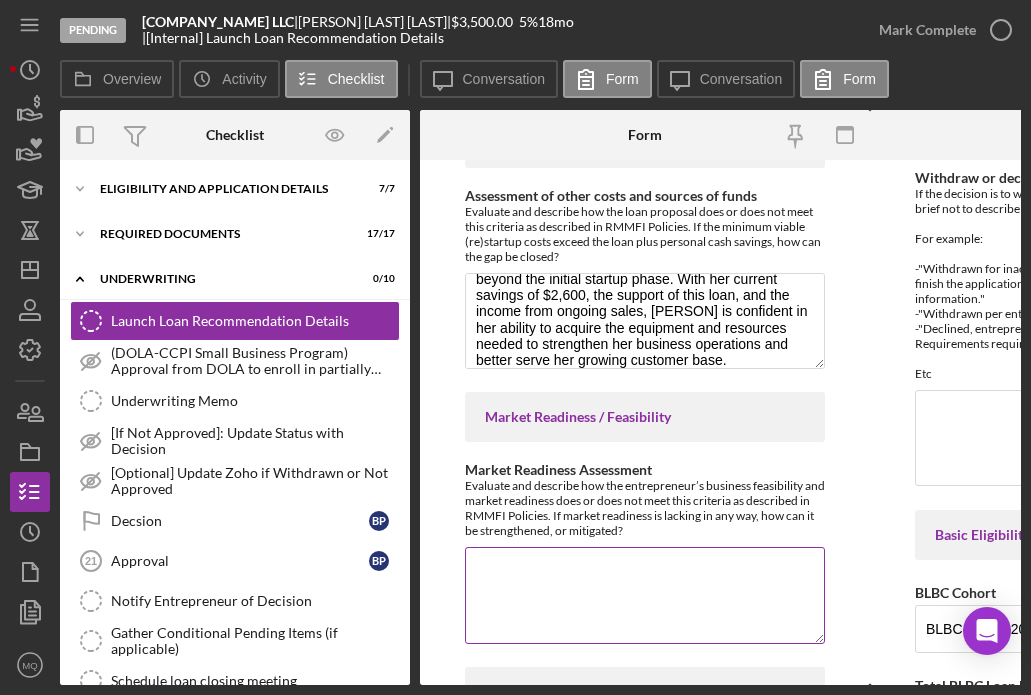 click on "Market Readiness Assessment" at bounding box center (645, 595) 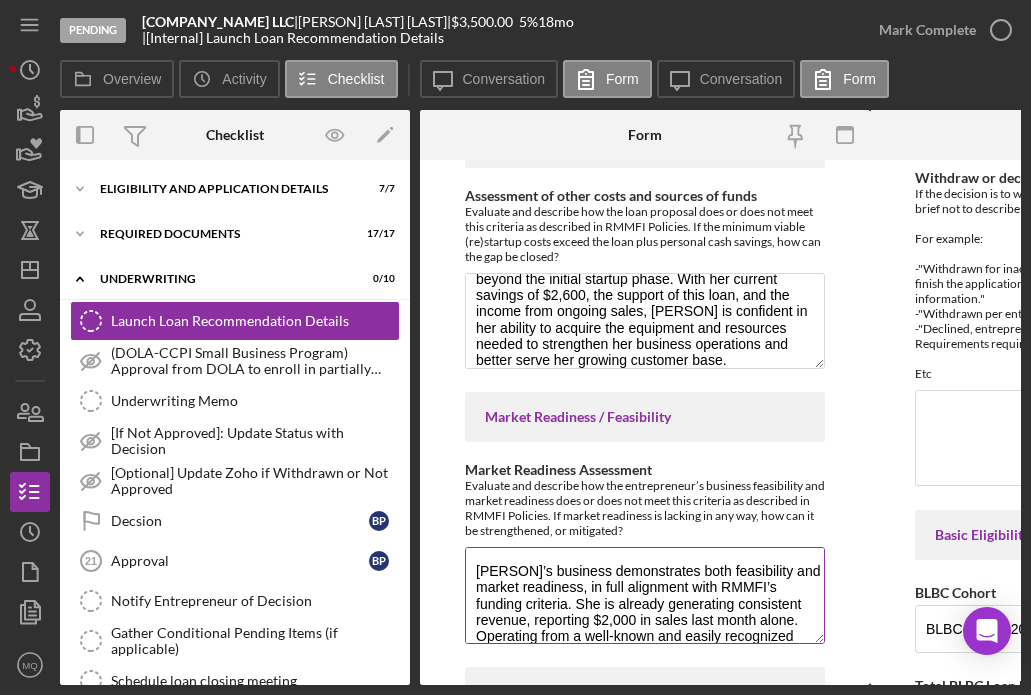 scroll, scrollTop: 178, scrollLeft: 0, axis: vertical 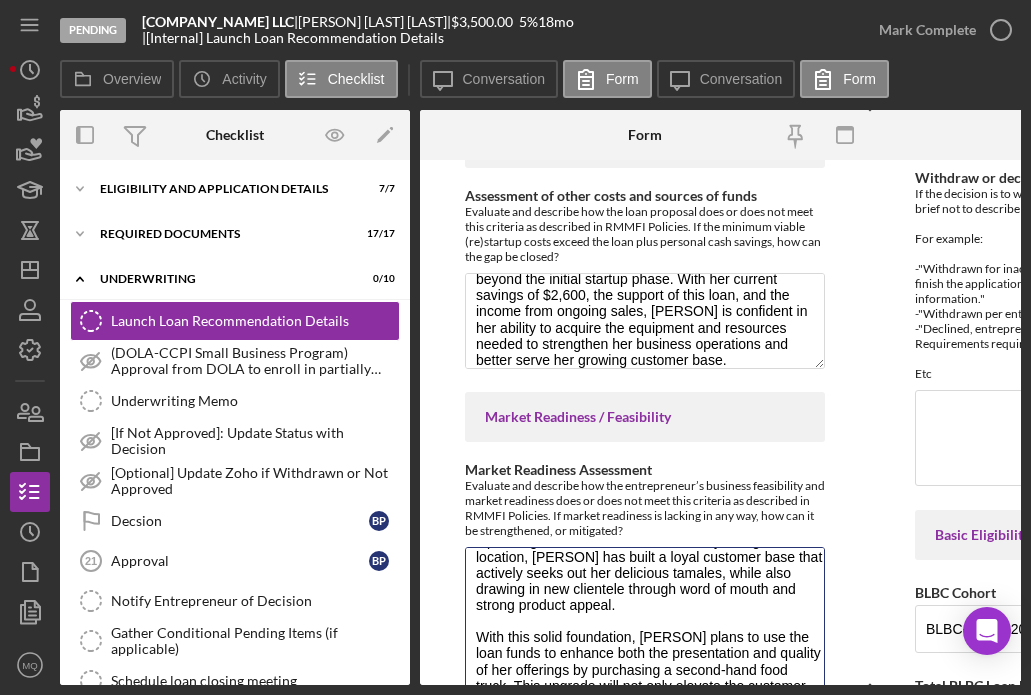 drag, startPoint x: 816, startPoint y: 635, endPoint x: 816, endPoint y: 732, distance: 97 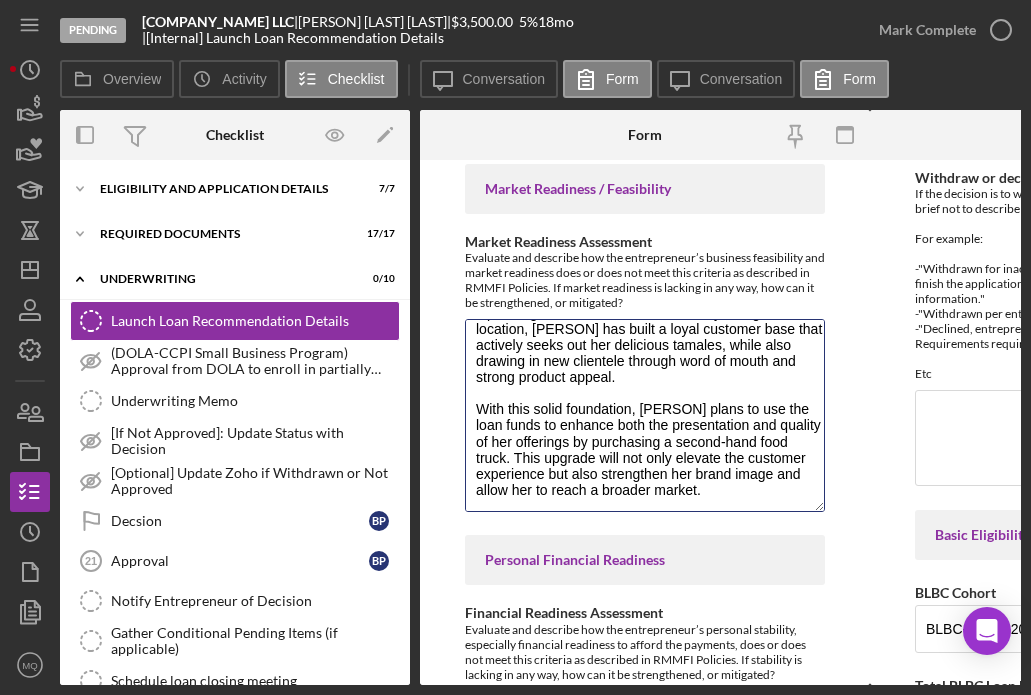 scroll, scrollTop: 2581, scrollLeft: 0, axis: vertical 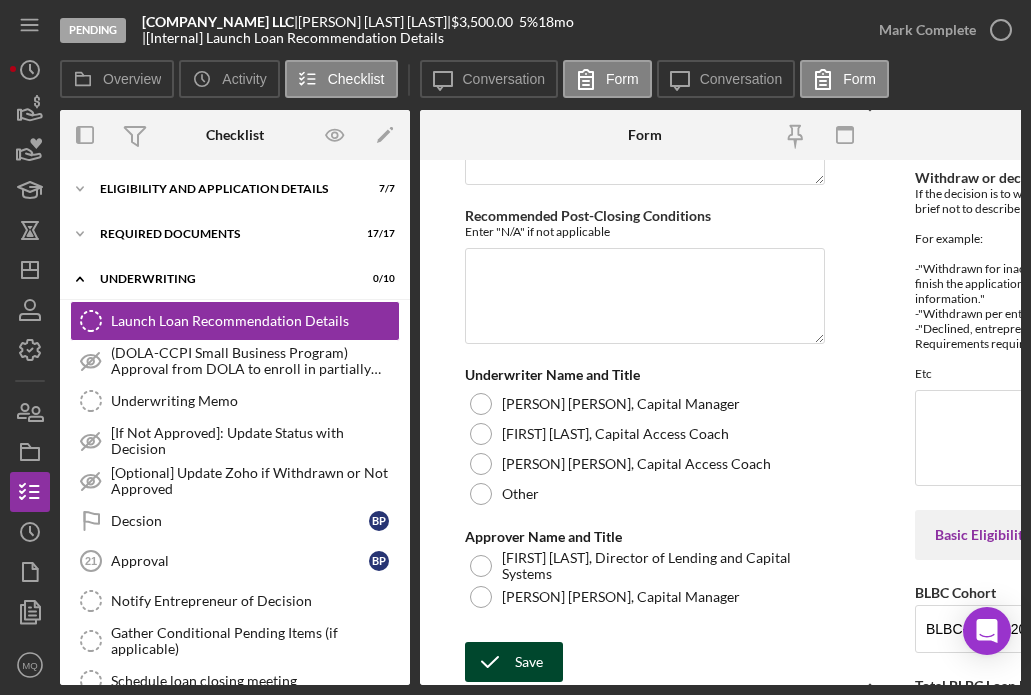 type on "[PERSON]’s business demonstrates both feasibility and market readiness, in full alignment with RMMFI’s funding criteria. She is already generating consistent revenue, reporting $2,000 in sales last month alone. Operating from a well-known and easily recognized location, [PERSON] has built a loyal customer base that actively seeks out her delicious tamales, while also drawing in new clientele through word of mouth and strong product appeal.
With this solid foundation, [PERSON] plans to use the loan funds to enhance both the presentation and quality of her offerings by purchasing a second-hand food truck. This upgrade will not only elevate the customer experience but also strengthen her brand image and allow her to reach a broader market." 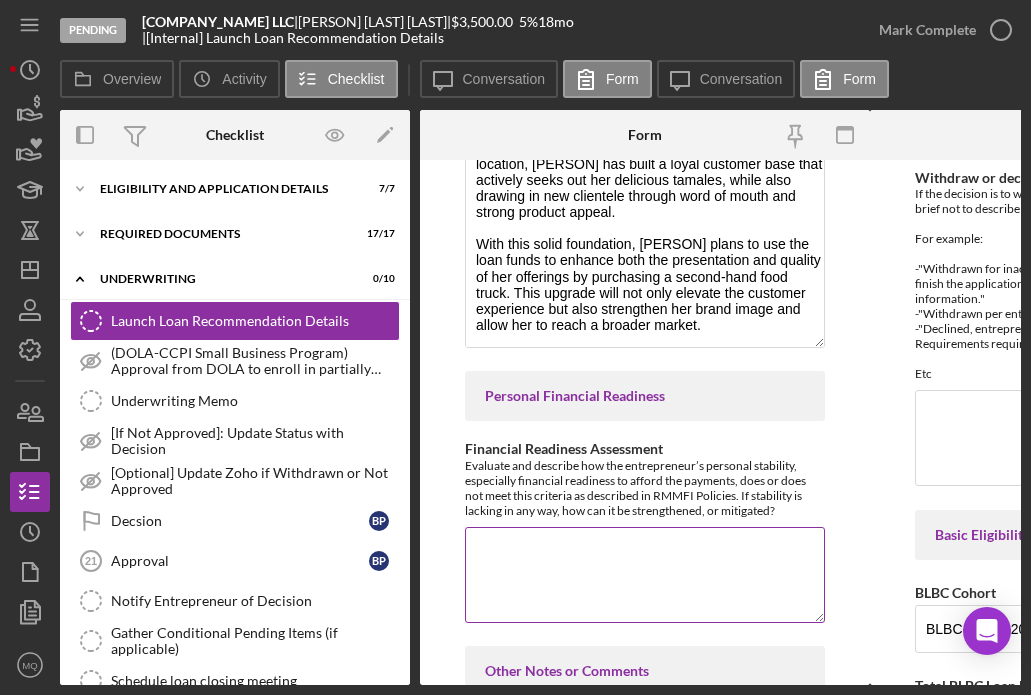 scroll, scrollTop: 2717, scrollLeft: 0, axis: vertical 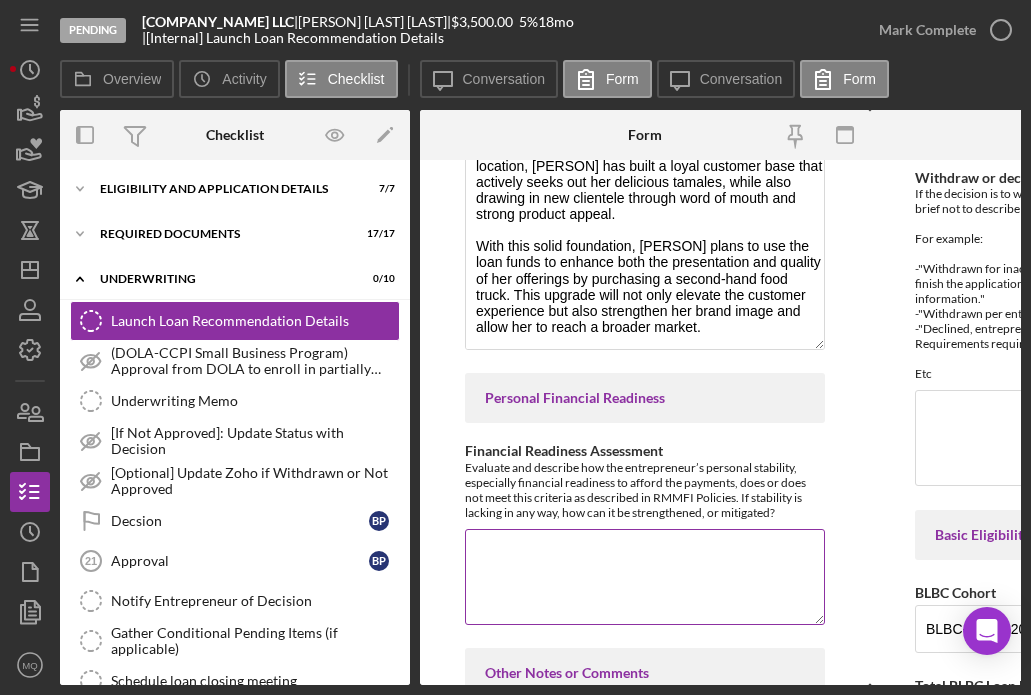 click on "Financial Readiness Assessment" at bounding box center [645, 577] 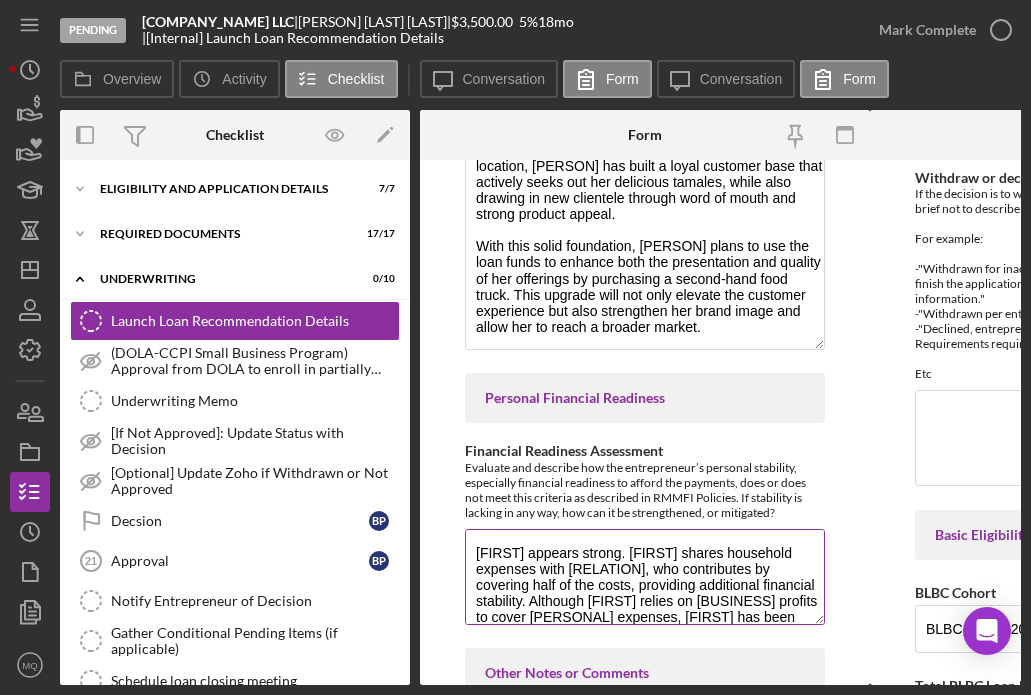 scroll, scrollTop: 65, scrollLeft: 0, axis: vertical 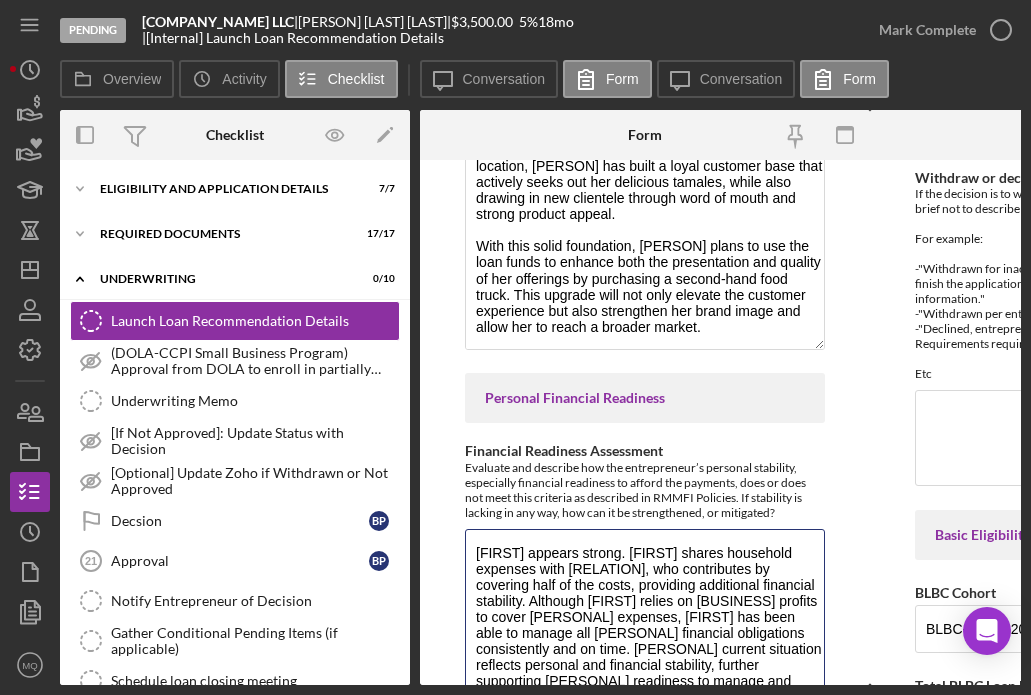 drag, startPoint x: 815, startPoint y: 620, endPoint x: 820, endPoint y: 730, distance: 110.11358 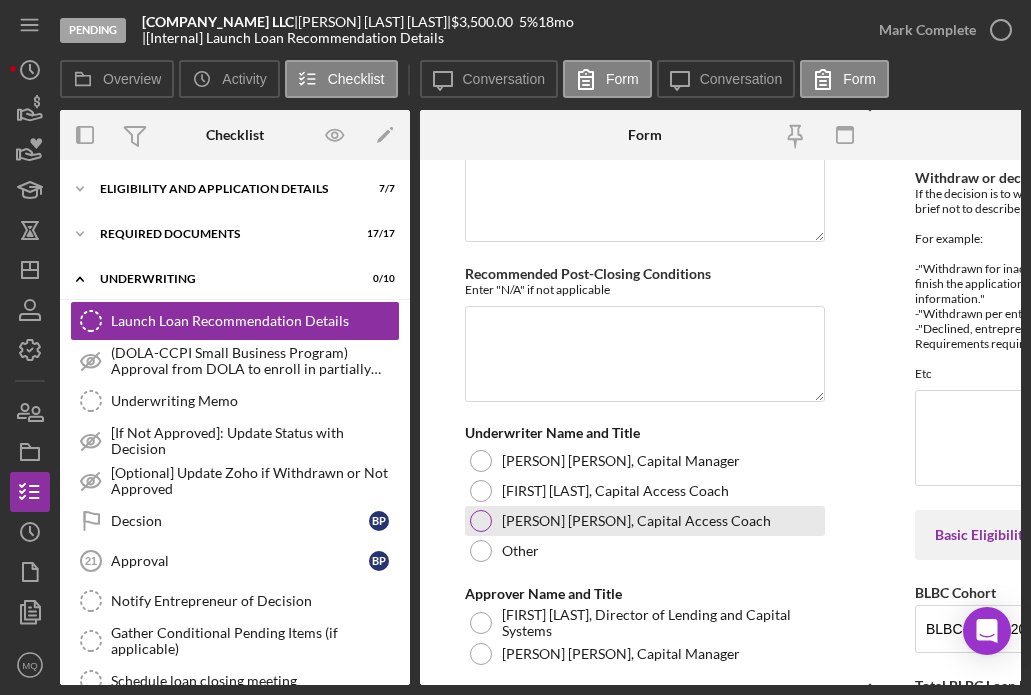scroll, scrollTop: 5592, scrollLeft: 0, axis: vertical 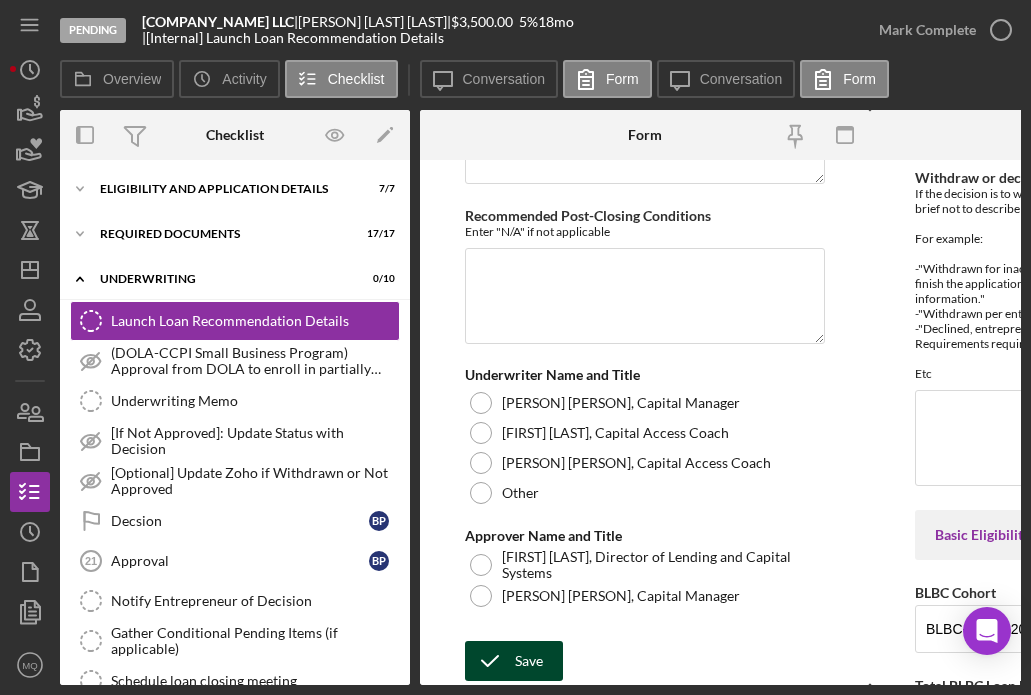 type on "[FIRST] appears strong. [FIRST] shares household expenses with [RELATION], who contributes by covering half of the costs, providing additional financial stability. Although [FIRST] relies on [BUSINESS] profits to cover [PERSONAL] expenses, [FIRST] has been able to manage all [PERSONAL] financial obligations consistently and on time. [PERSONAL] current situation reflects personal and financial stability, further supporting [PERSONAL] readiness to manage and repay the loan responsibly." 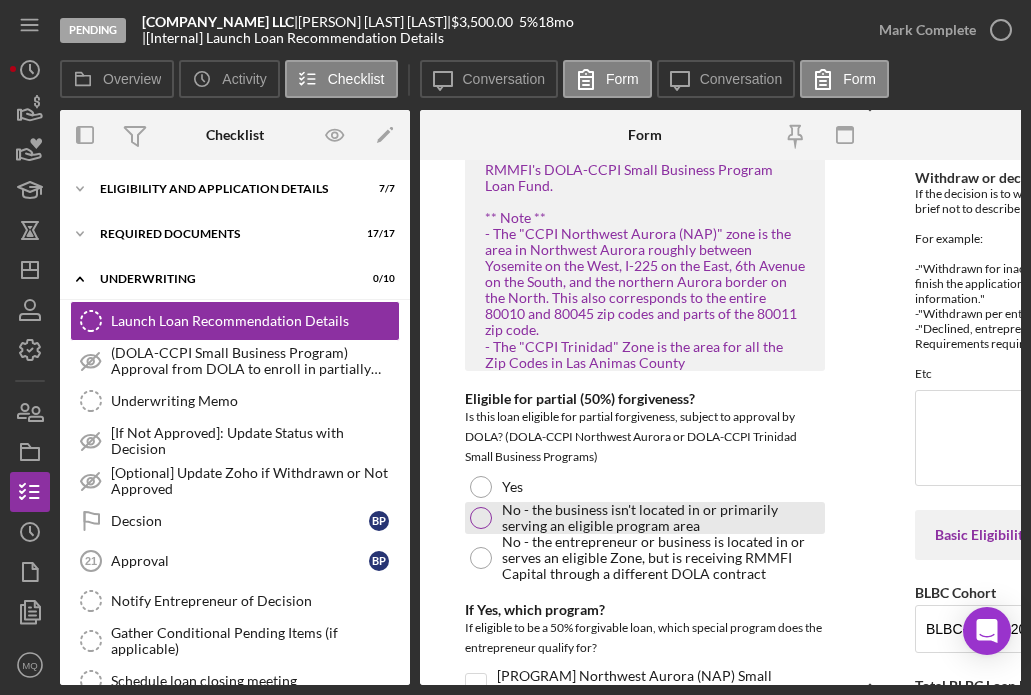 scroll, scrollTop: 3708, scrollLeft: 0, axis: vertical 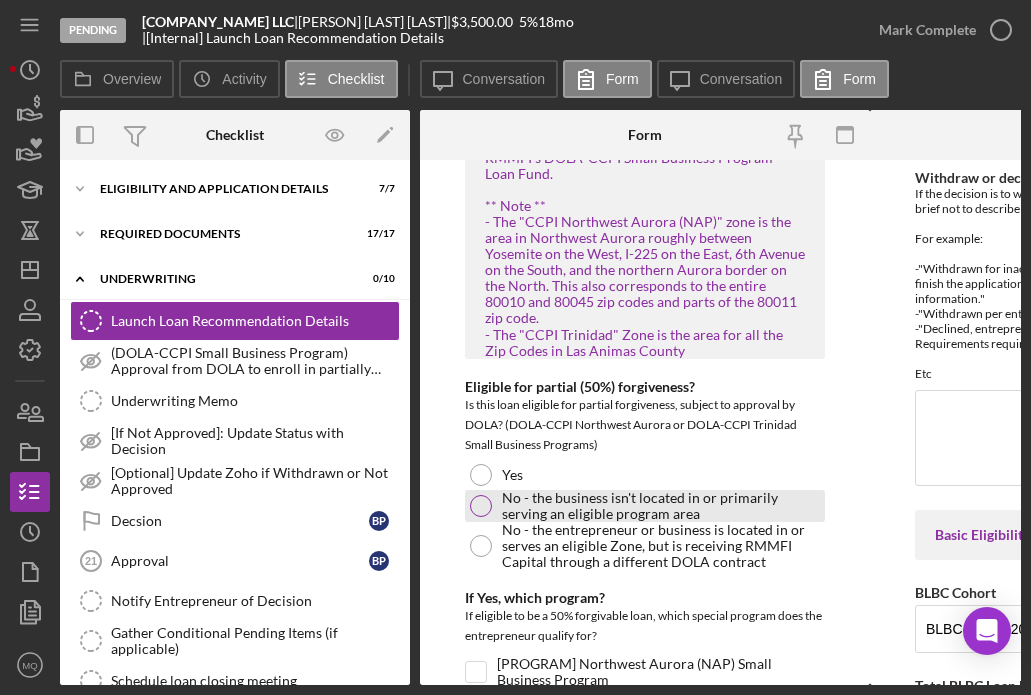 click at bounding box center [481, 546] 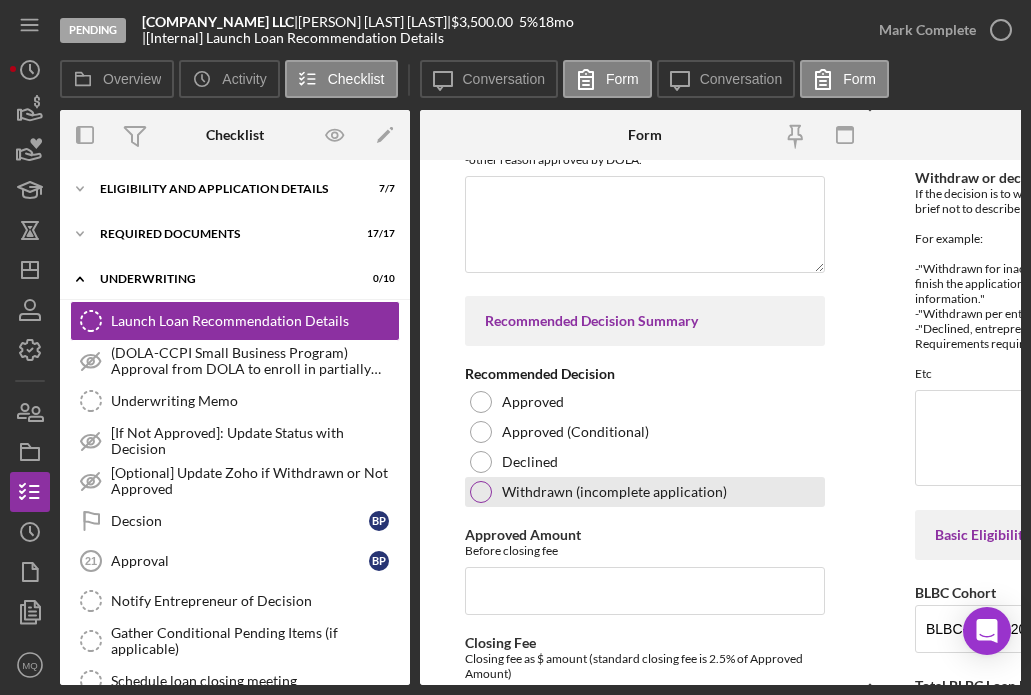 scroll, scrollTop: 4471, scrollLeft: 0, axis: vertical 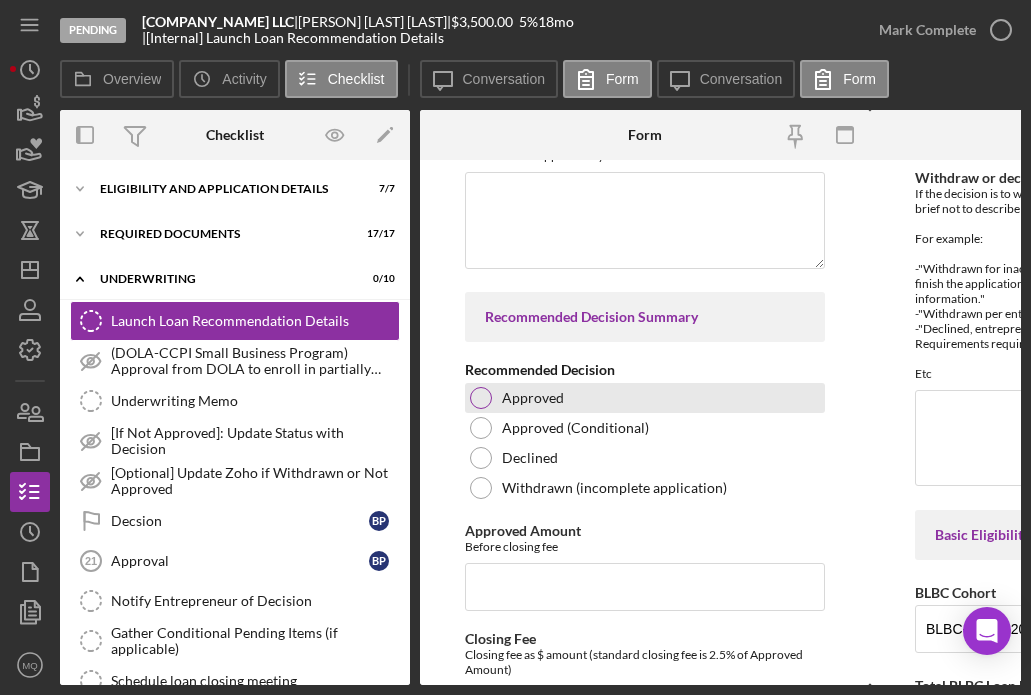 click at bounding box center (481, 398) 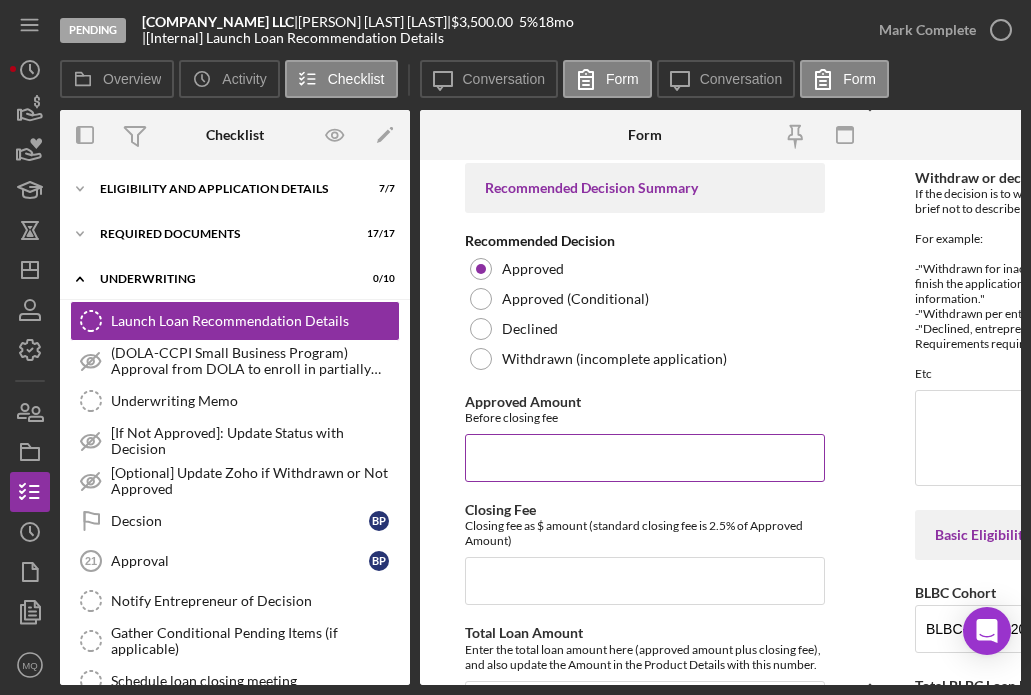 scroll, scrollTop: 4602, scrollLeft: 0, axis: vertical 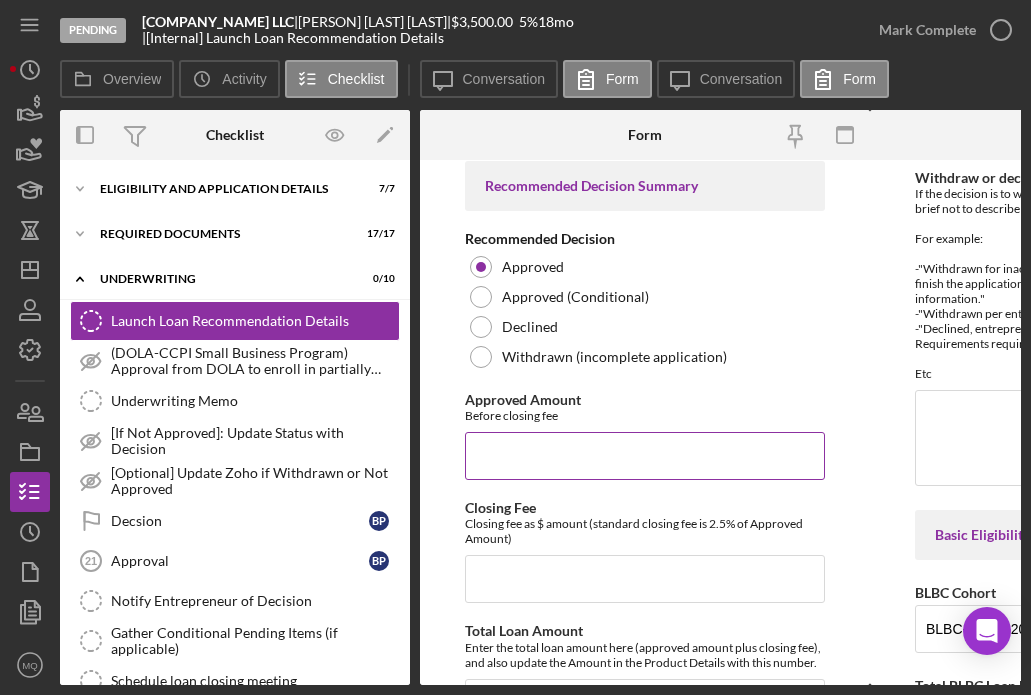 click on "Approved Amount" at bounding box center [645, 456] 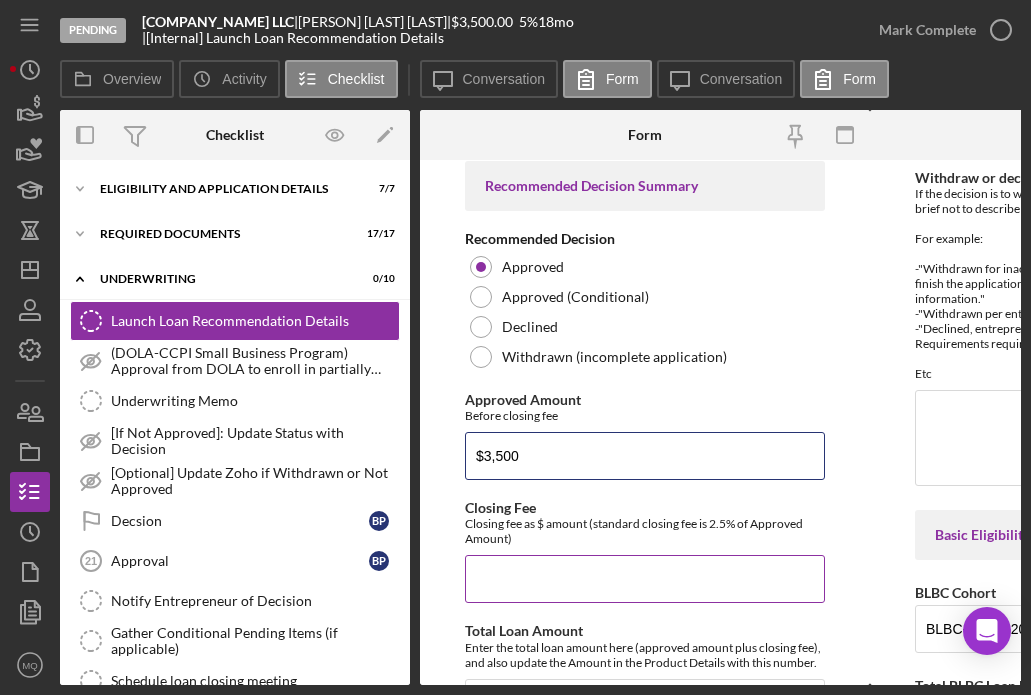 type on "$3,500" 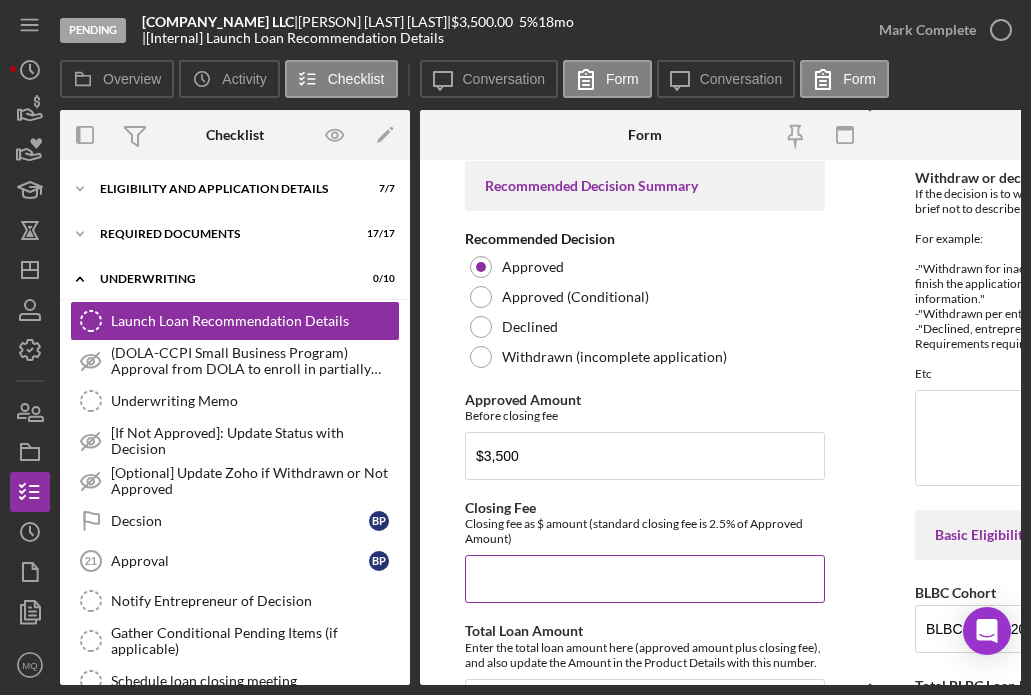 click on "Closing Fee" at bounding box center [645, 579] 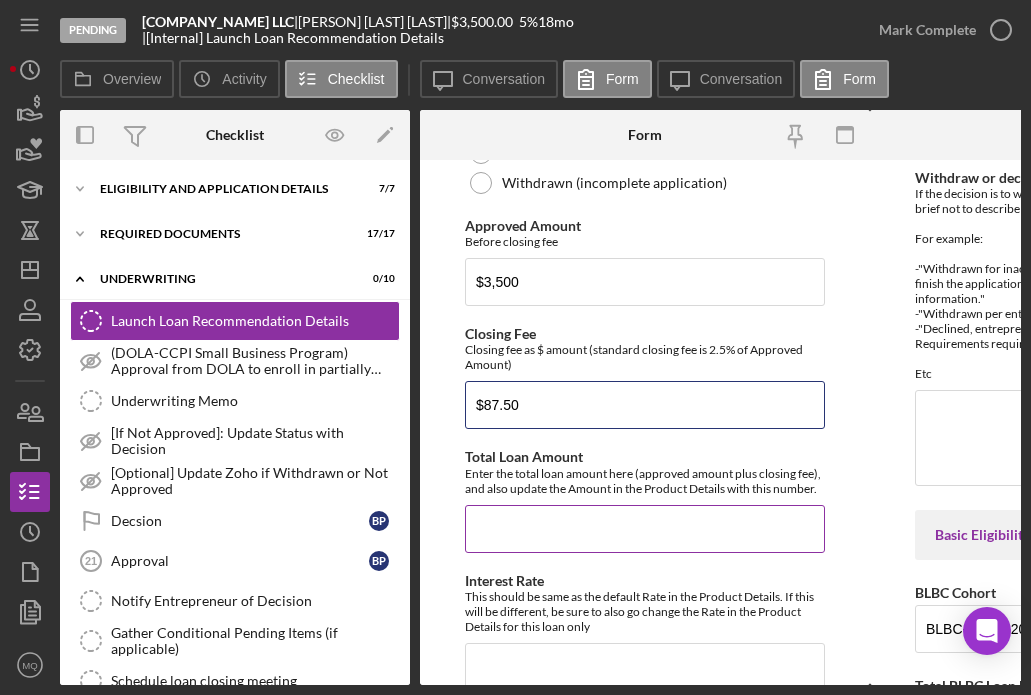 scroll, scrollTop: 4784, scrollLeft: 0, axis: vertical 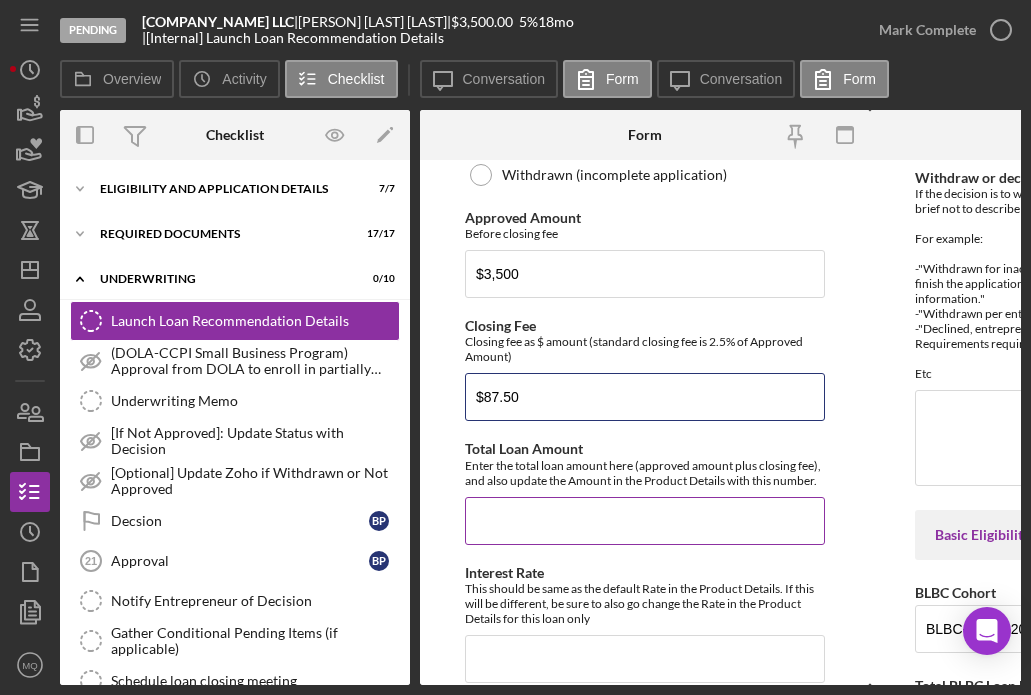 type on "$87.50" 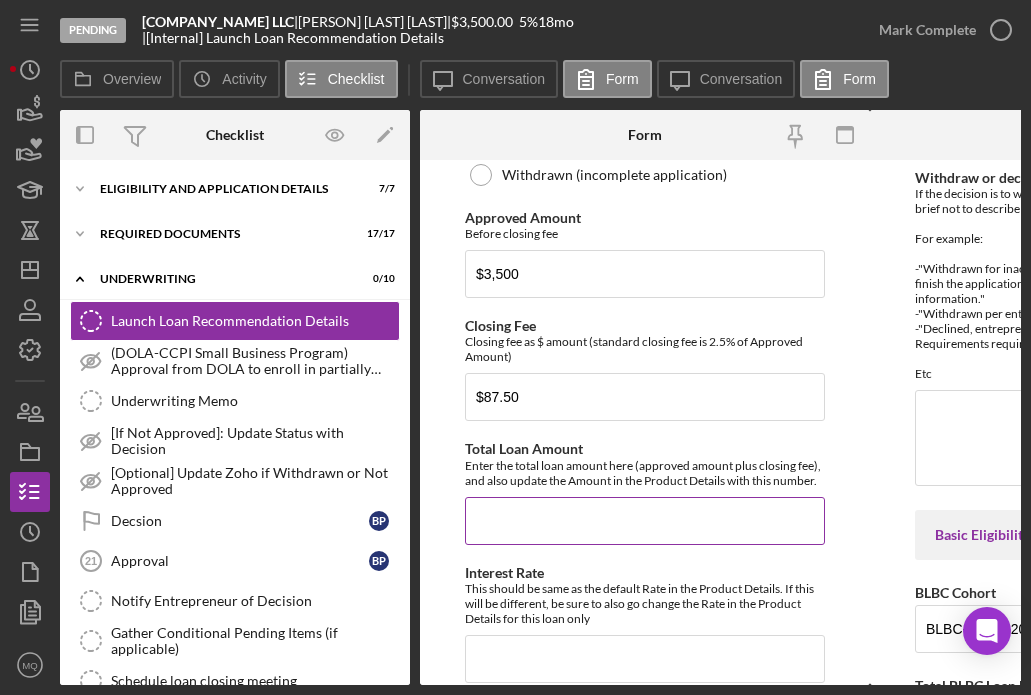 click on "Total Loan Amount" at bounding box center (645, 521) 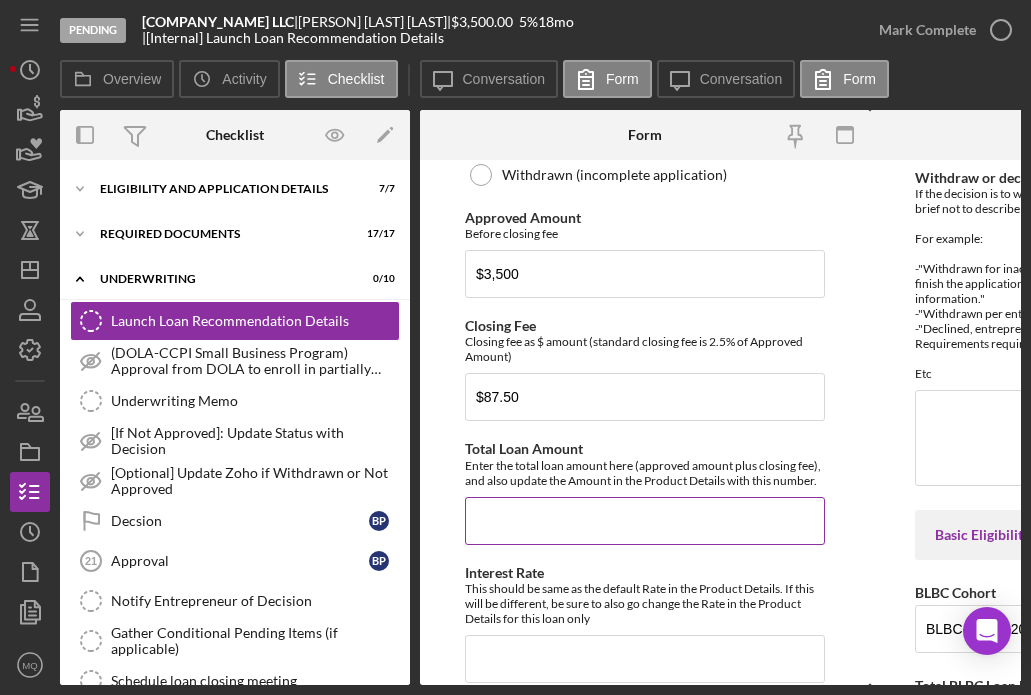 type on "$5" 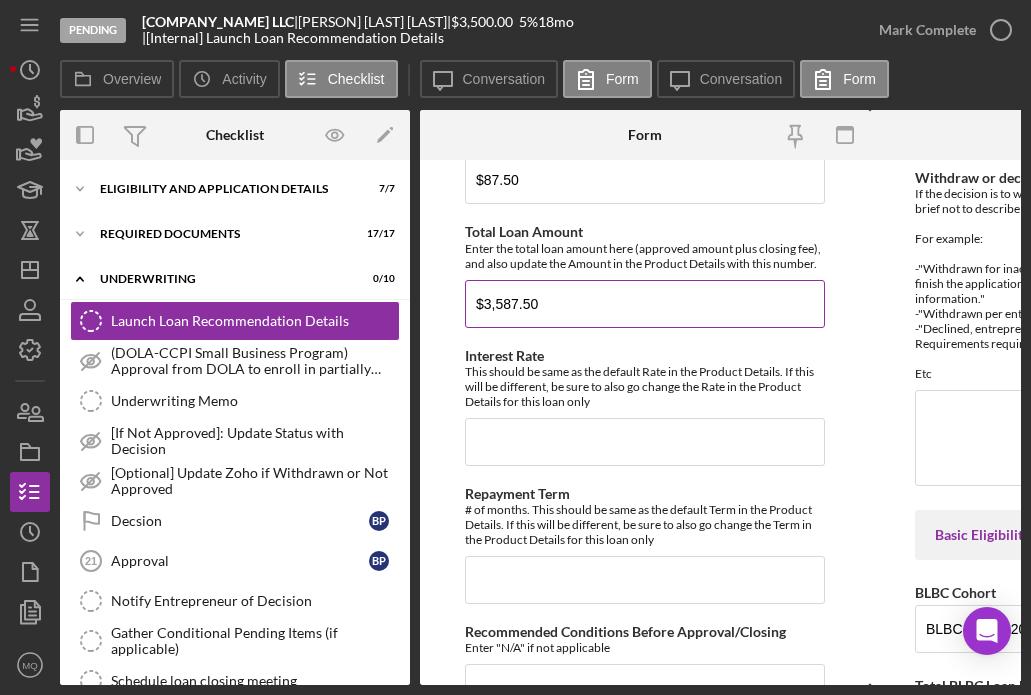 scroll, scrollTop: 5005, scrollLeft: 0, axis: vertical 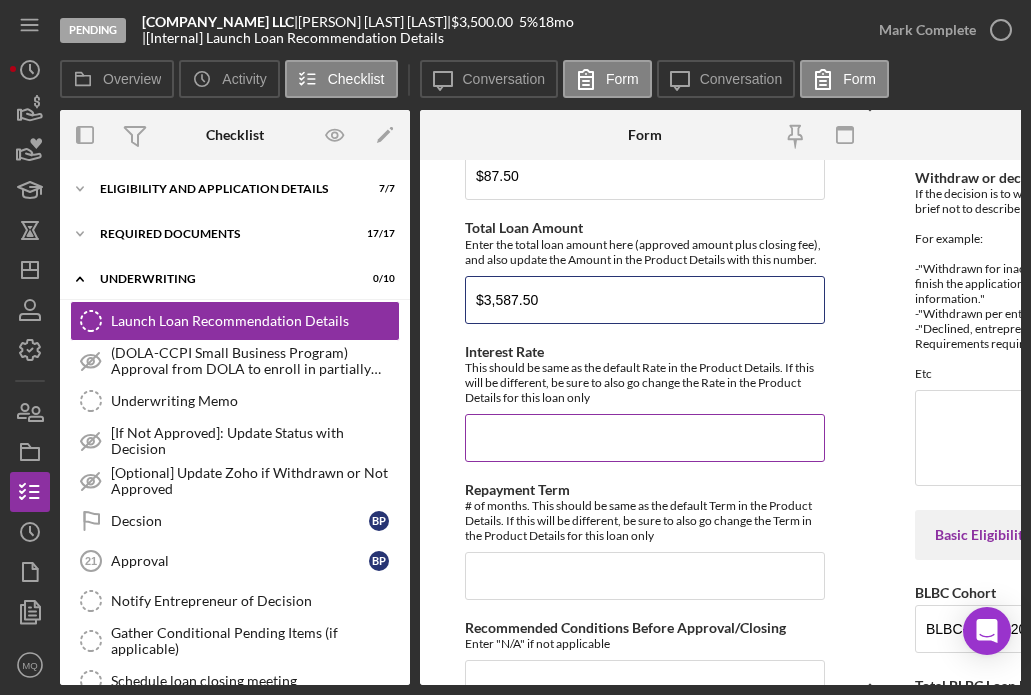 type on "$3,587.50" 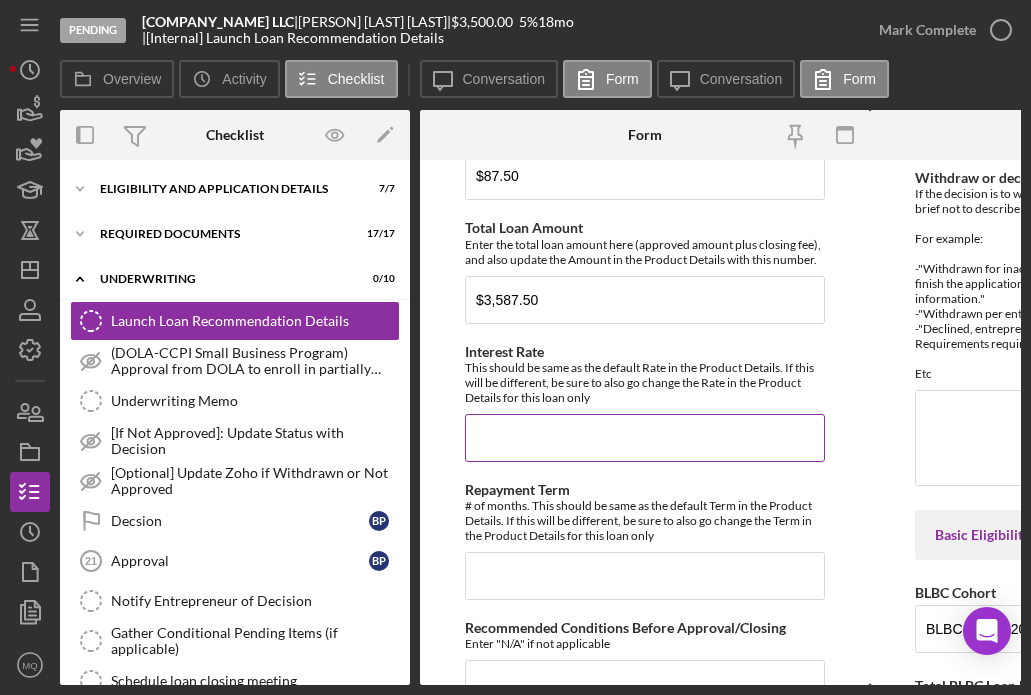 click on "Interest Rate" at bounding box center (645, 438) 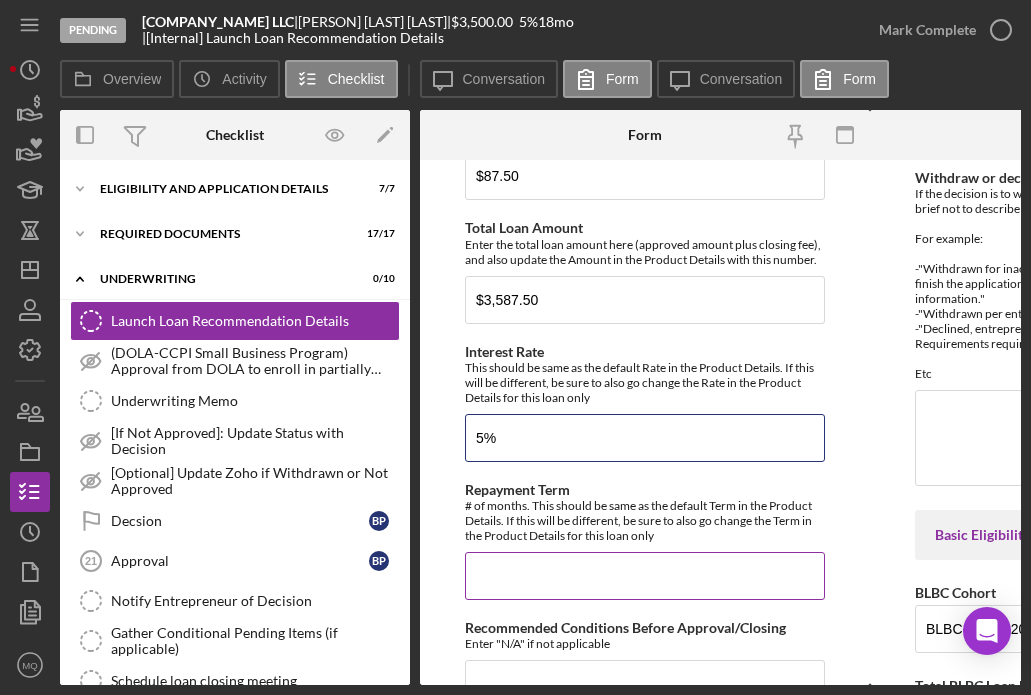 type on "5%" 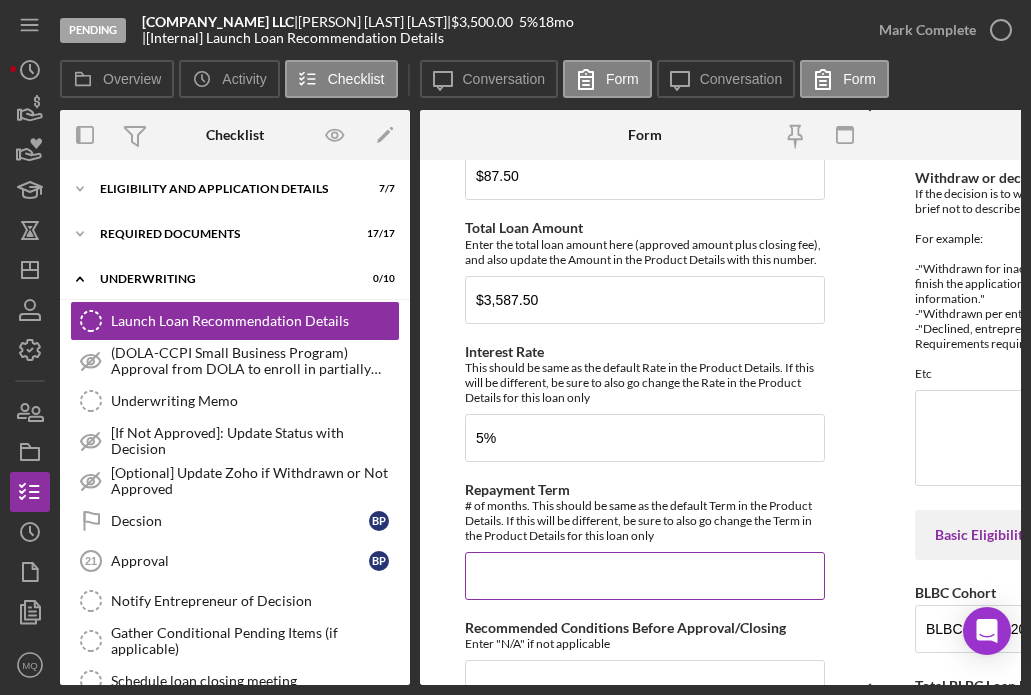 click on "Repayment Term" at bounding box center (645, 576) 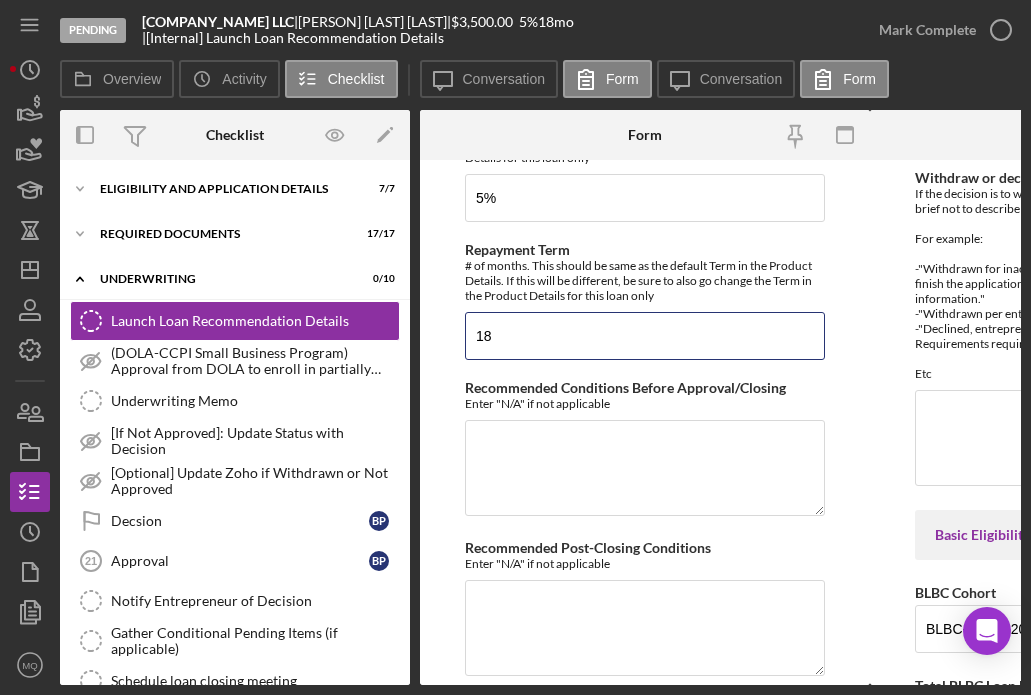 scroll, scrollTop: 5249, scrollLeft: 0, axis: vertical 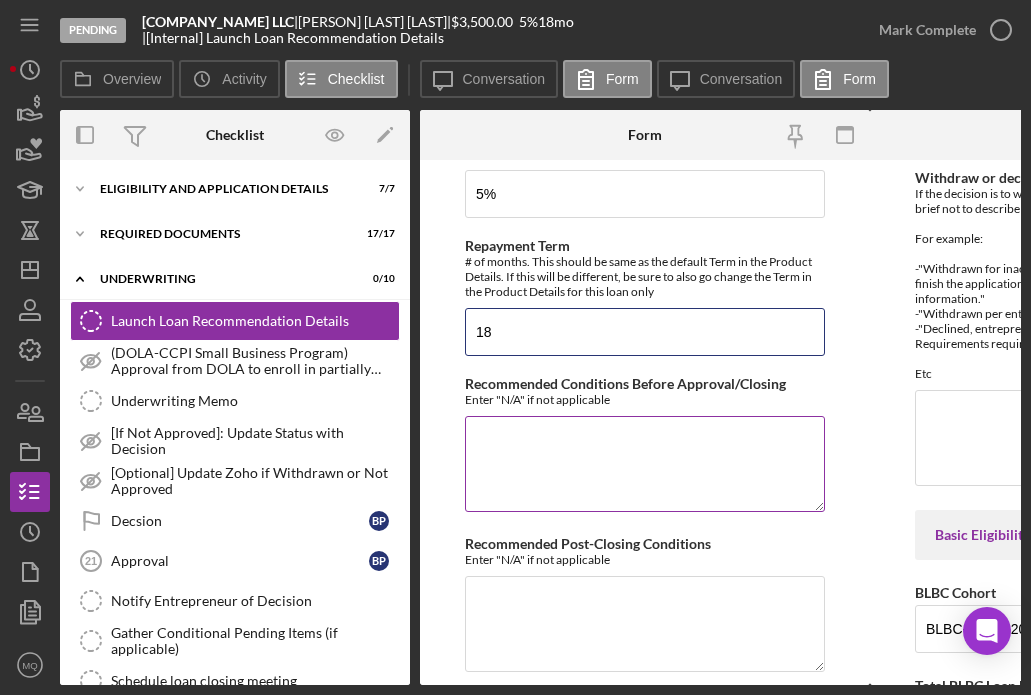 type on "18" 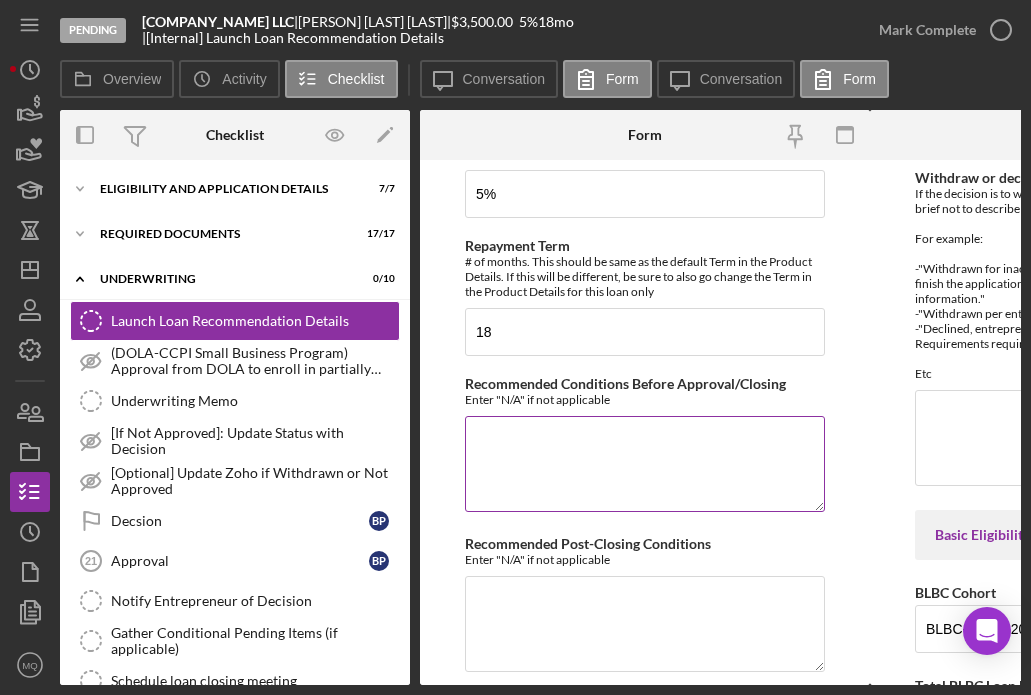 click on "Recommended Conditions Before Approval/Closing" at bounding box center [645, 464] 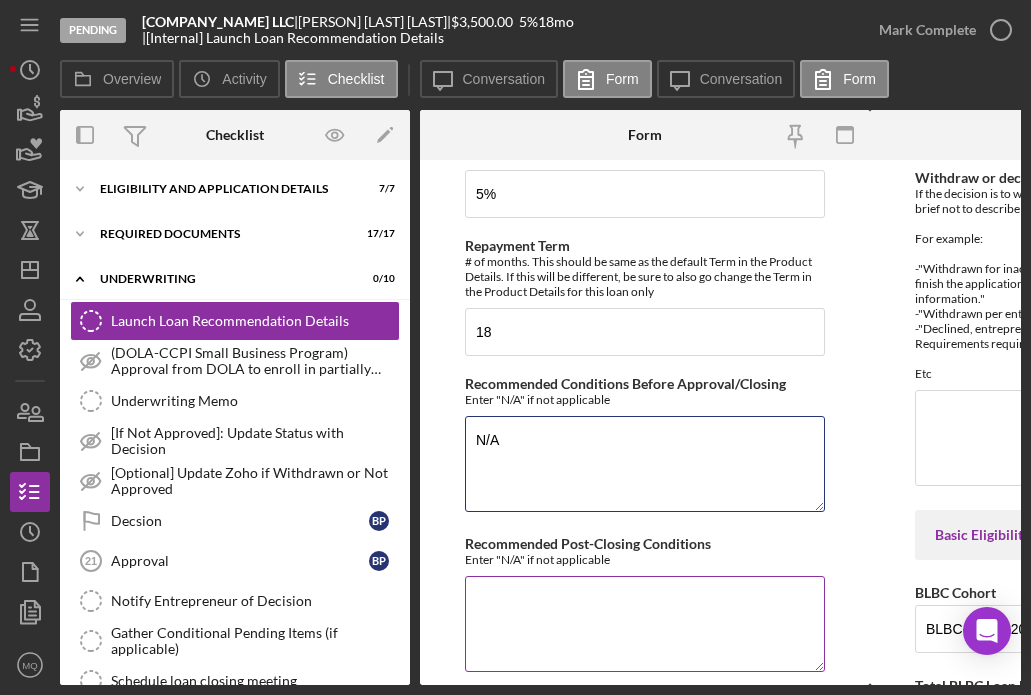 type on "N/A" 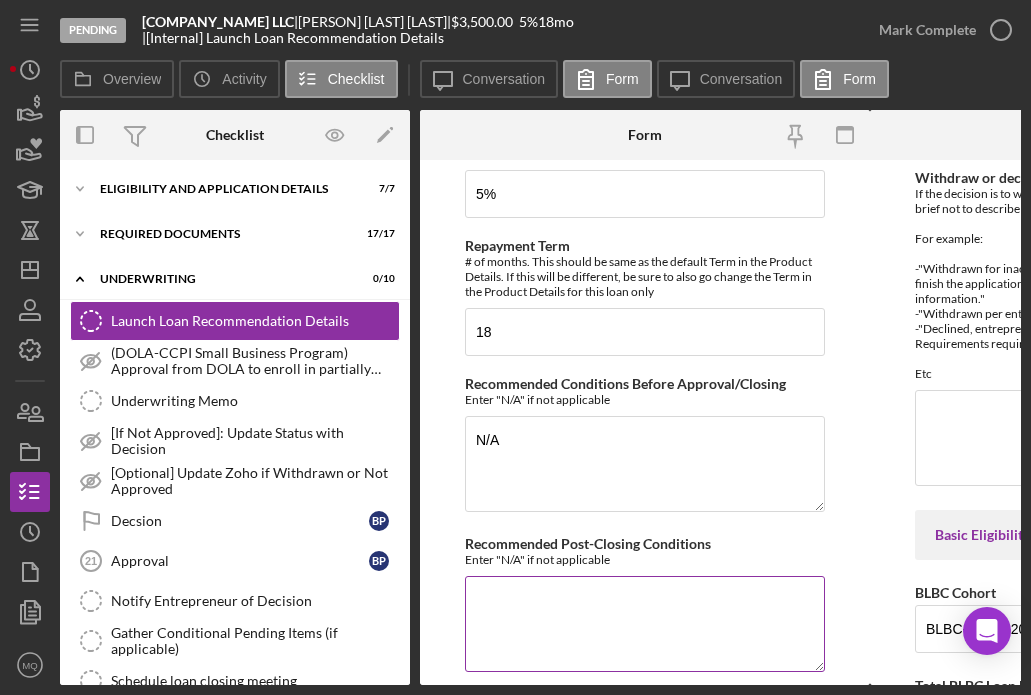 click on "Recommended Post-Closing Conditions" at bounding box center (645, 624) 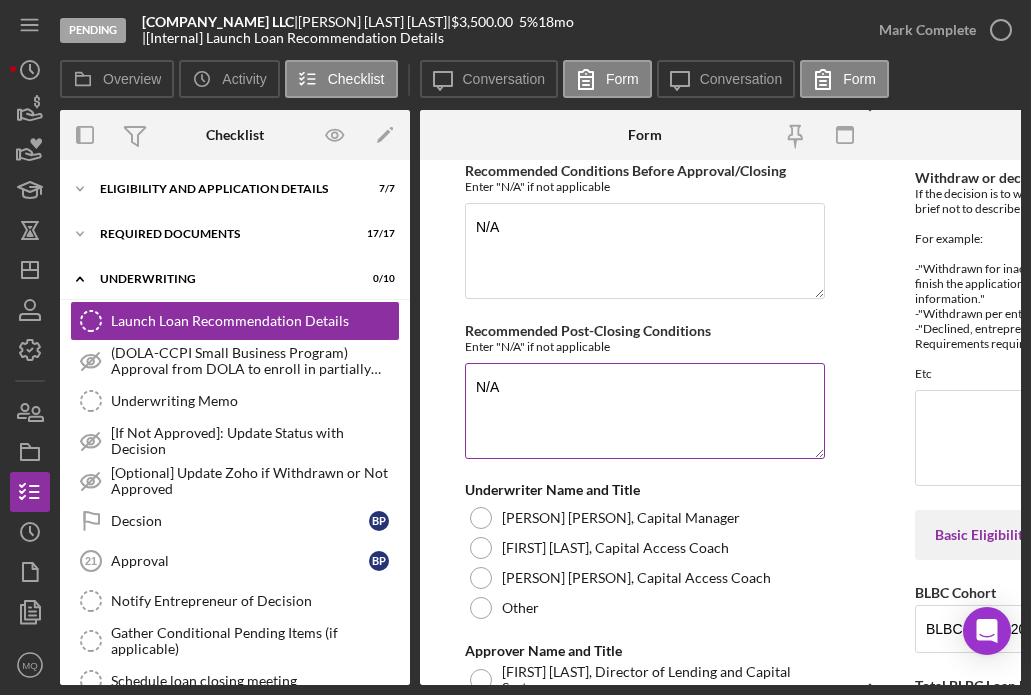scroll, scrollTop: 5500, scrollLeft: 0, axis: vertical 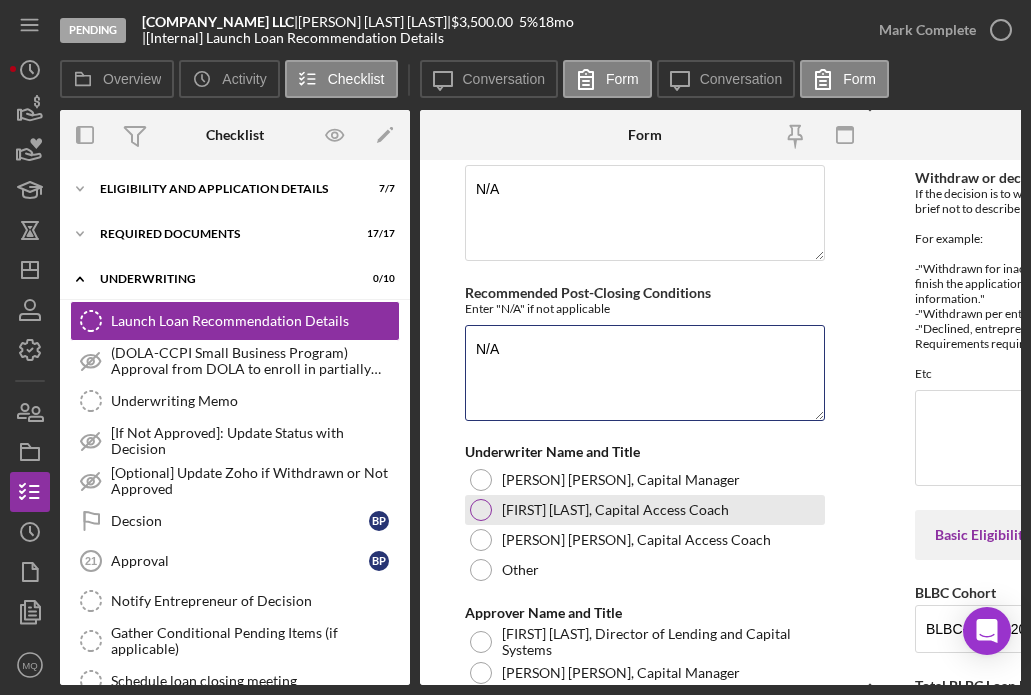 type on "N/A" 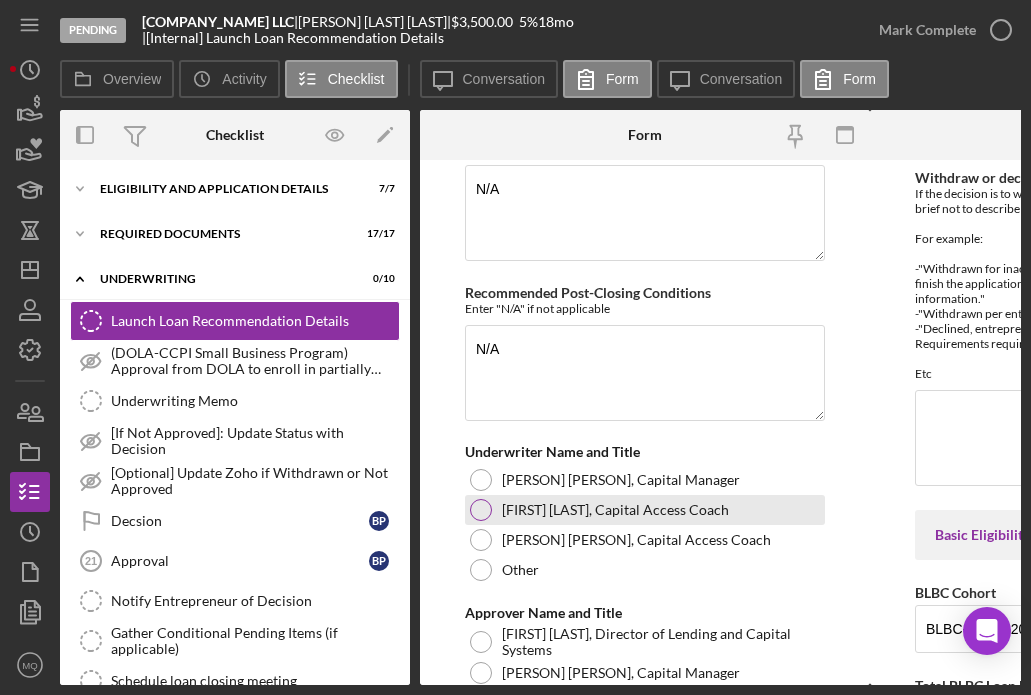 click at bounding box center [481, 510] 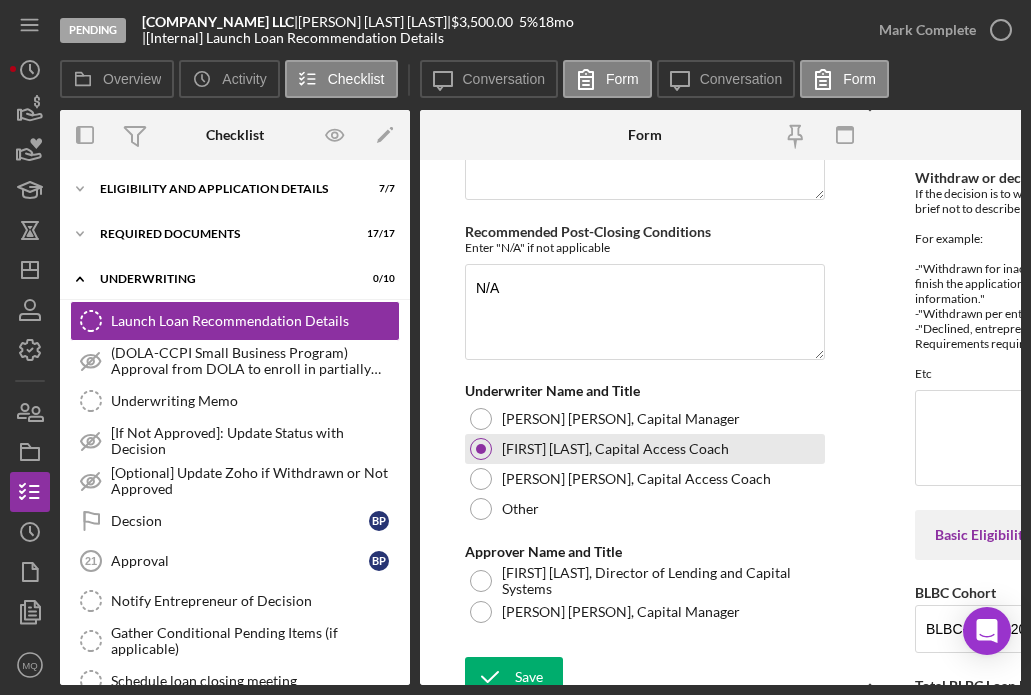 scroll, scrollTop: 5592, scrollLeft: 0, axis: vertical 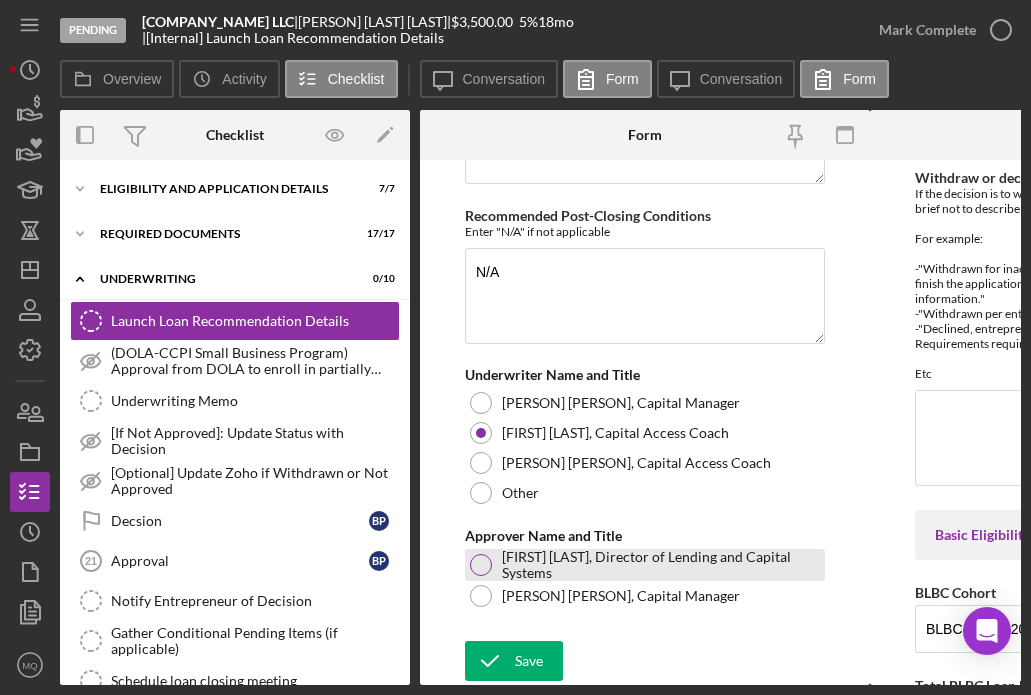 click at bounding box center [481, 565] 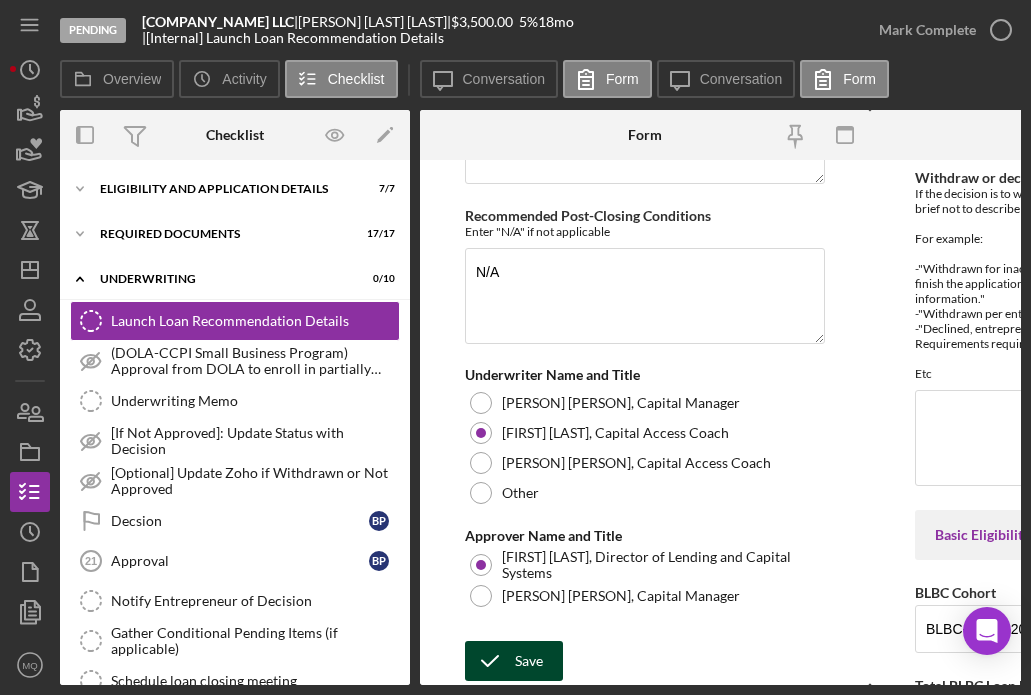 click on "Save" at bounding box center (529, 661) 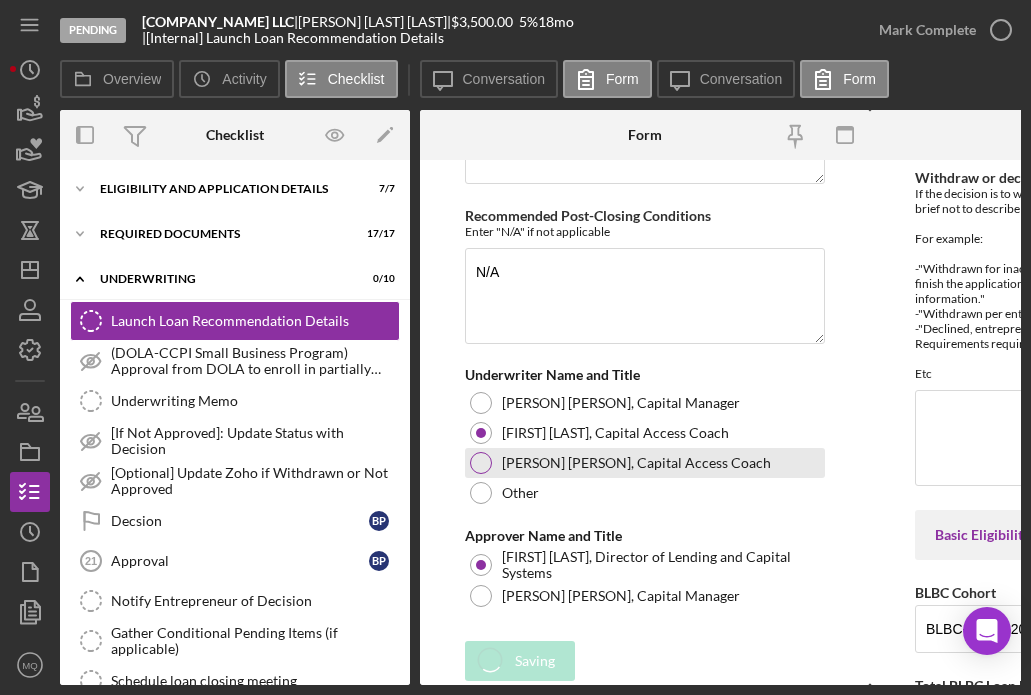 type on "$3,500" 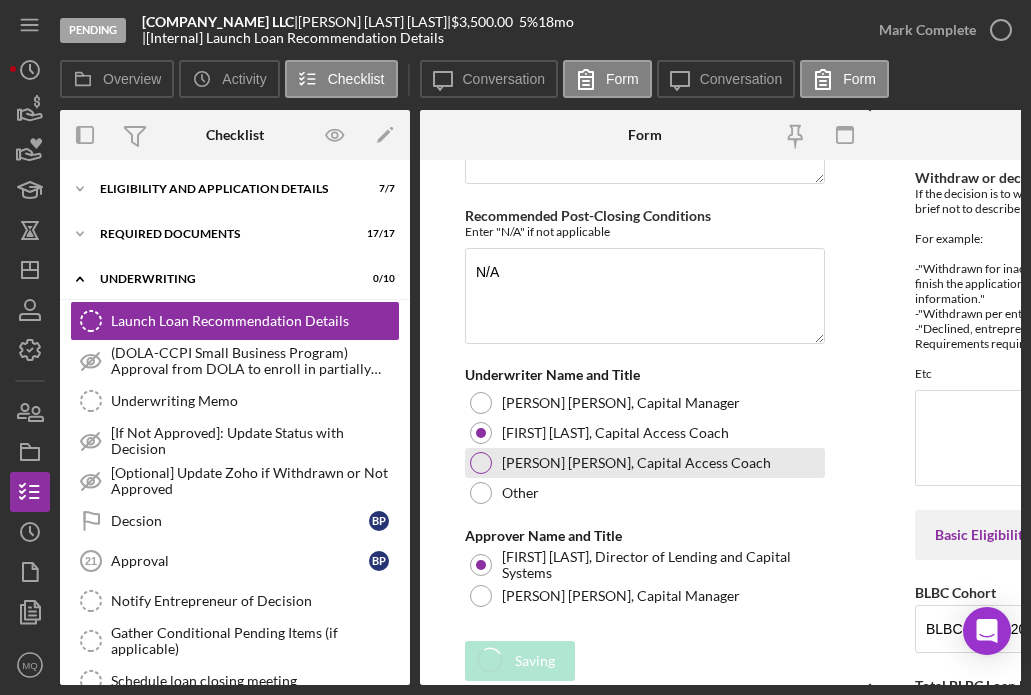 type on "$87.5" 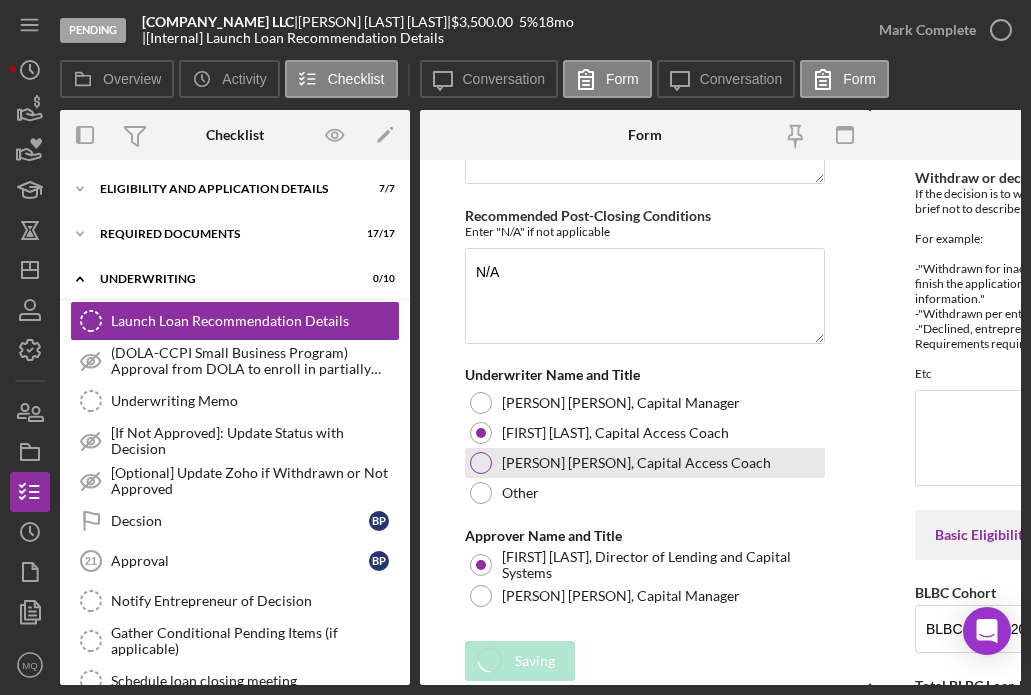 type on "$3,587.5" 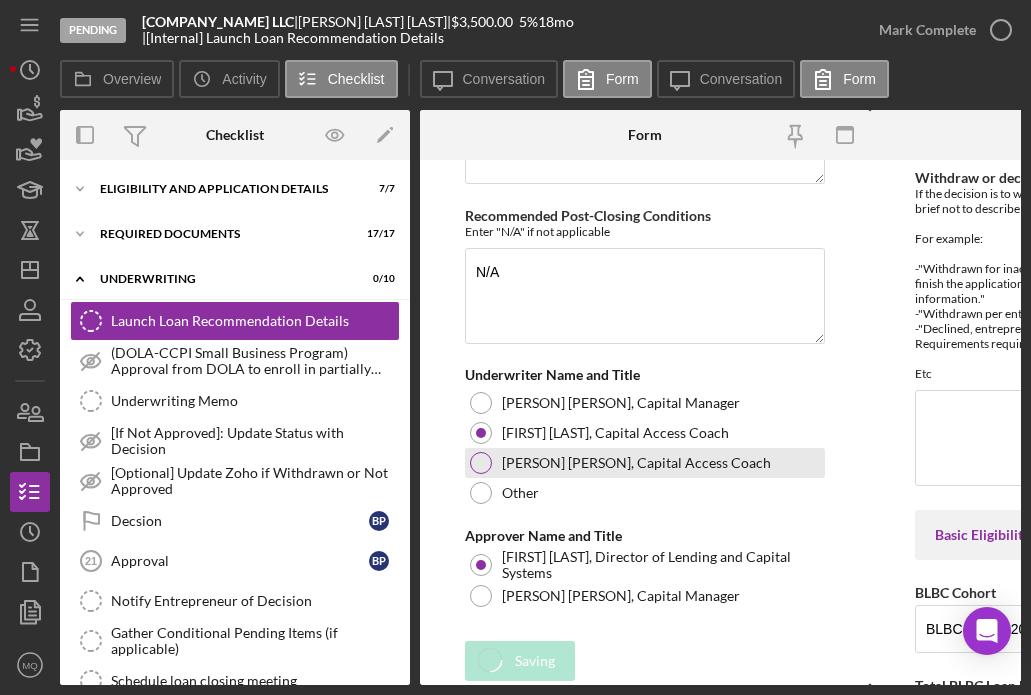 type on "5%" 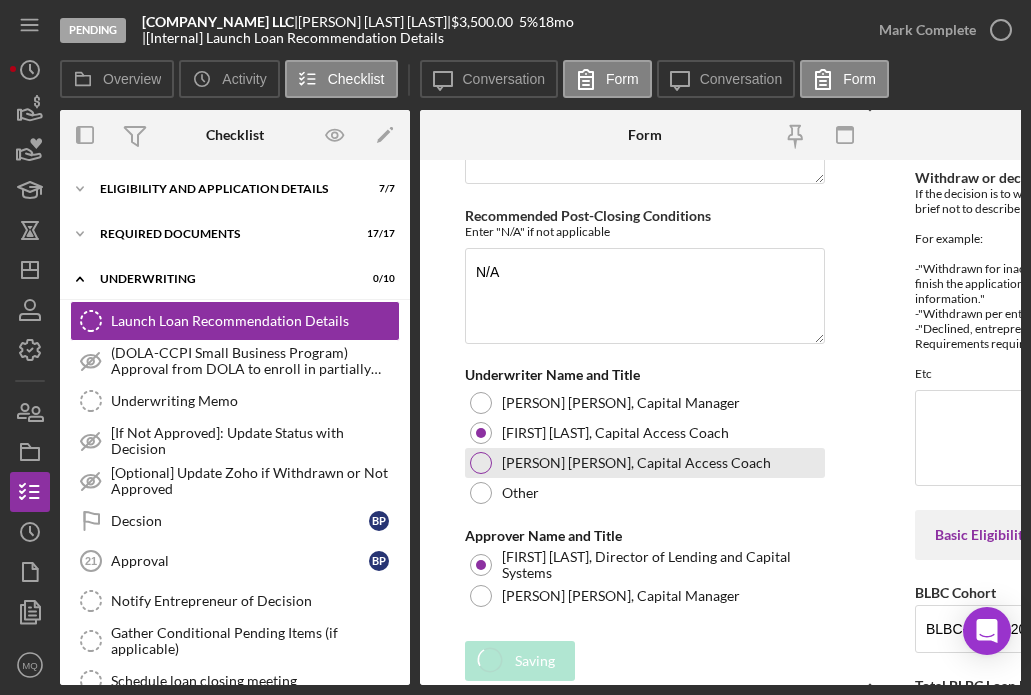 type on "18" 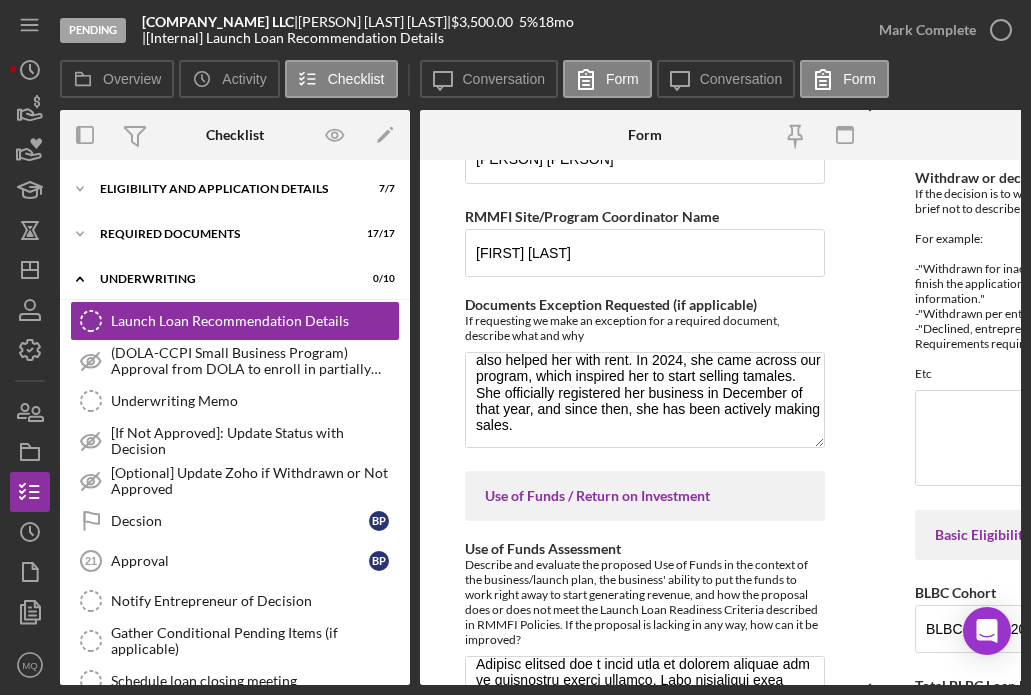 scroll, scrollTop: 1666, scrollLeft: 0, axis: vertical 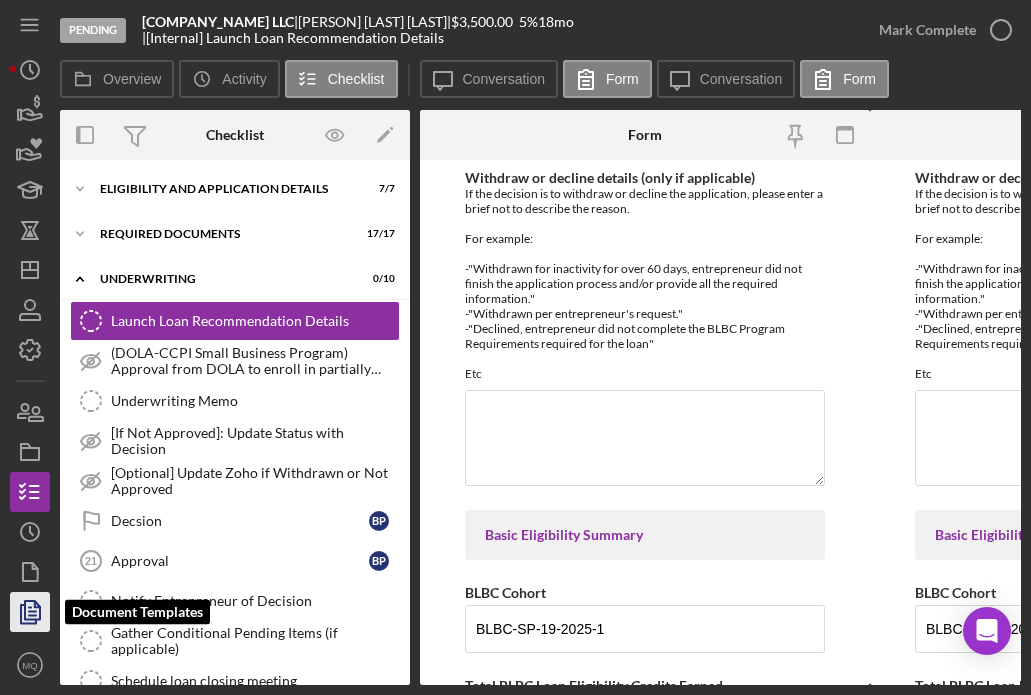 click 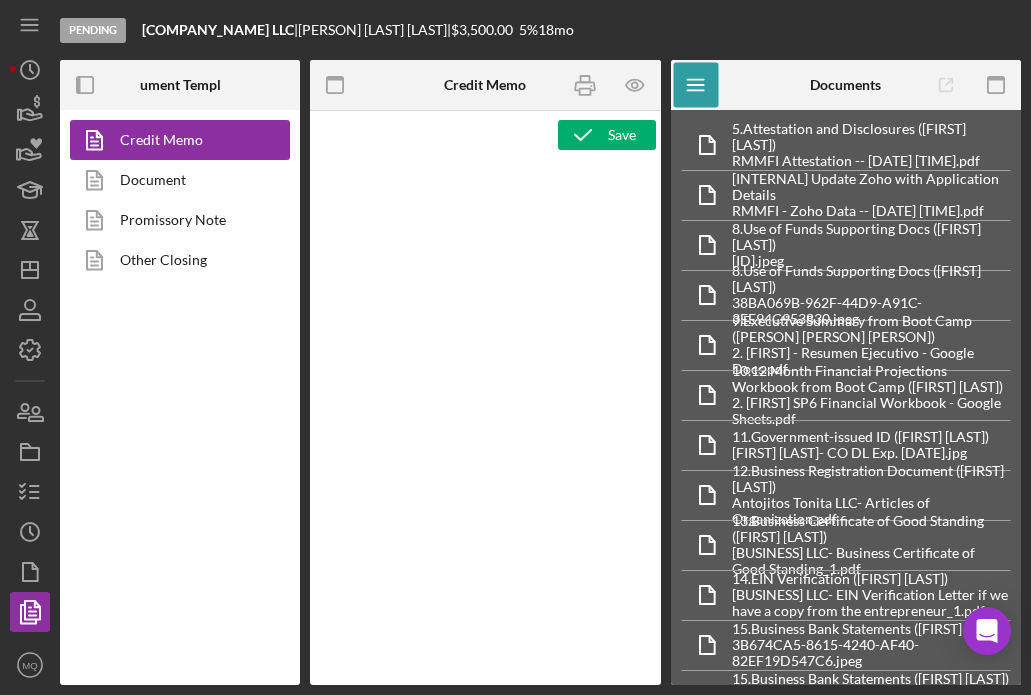type on "Launch Loan Underwriting and Approval Memo
Application Date: Application Date
Entrepreneur Name: Primary Borrower Full Name" 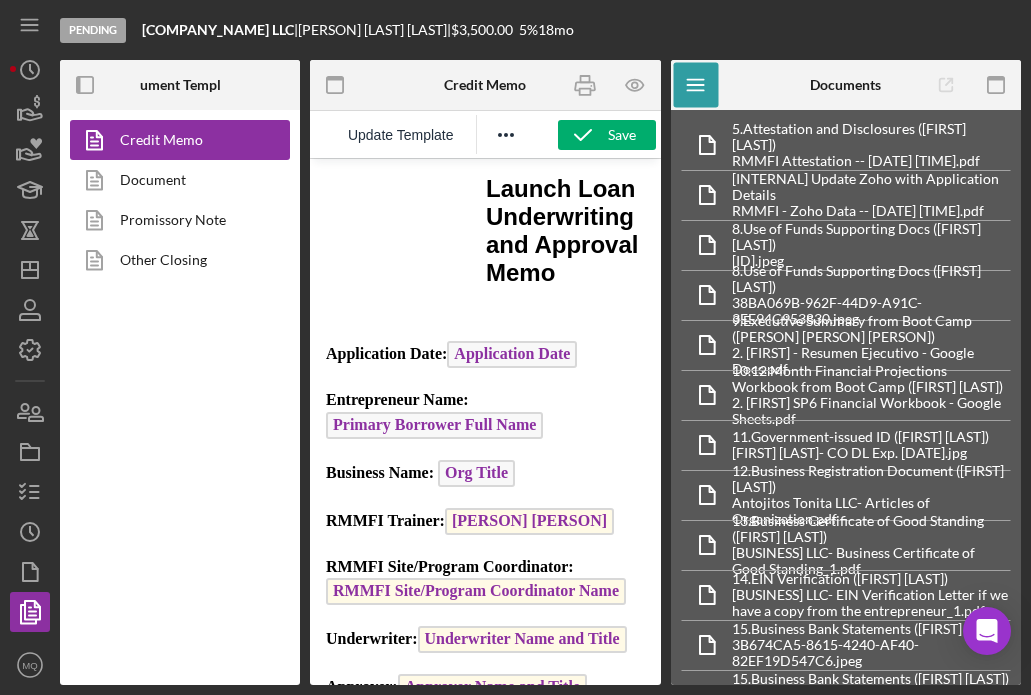 scroll, scrollTop: 0, scrollLeft: 0, axis: both 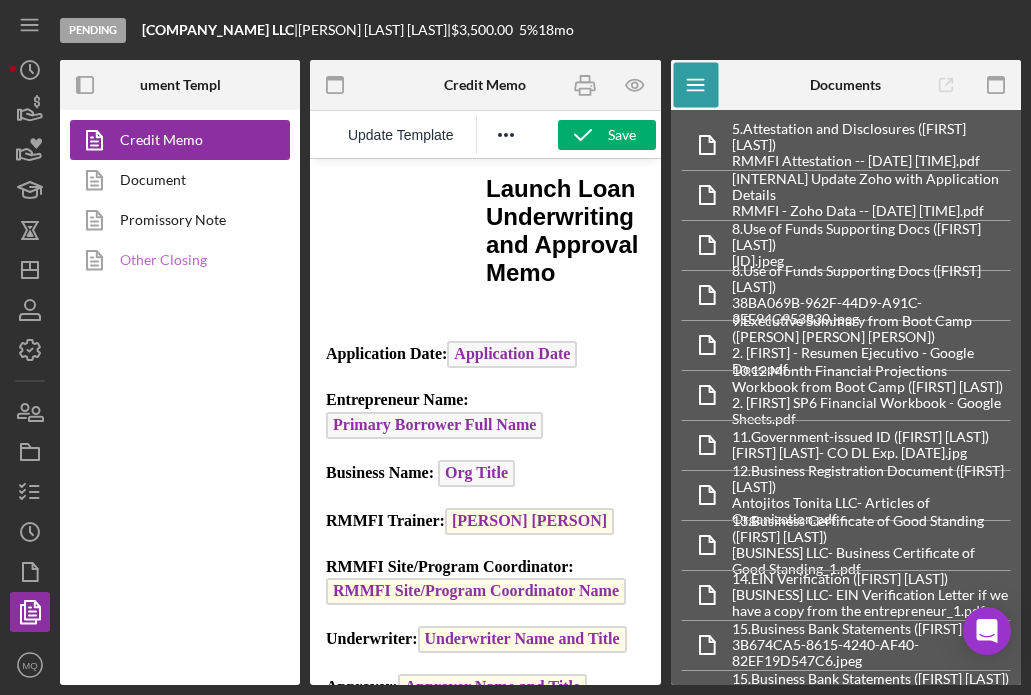 click on "Other Closing" at bounding box center [175, 260] 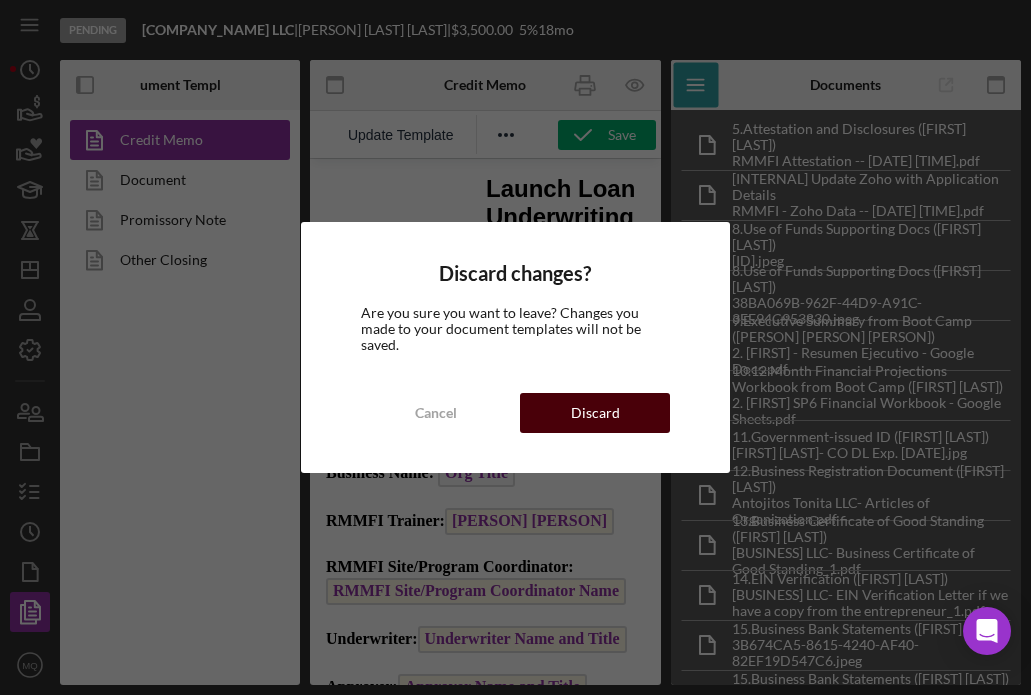 click on "Discard" at bounding box center (595, 413) 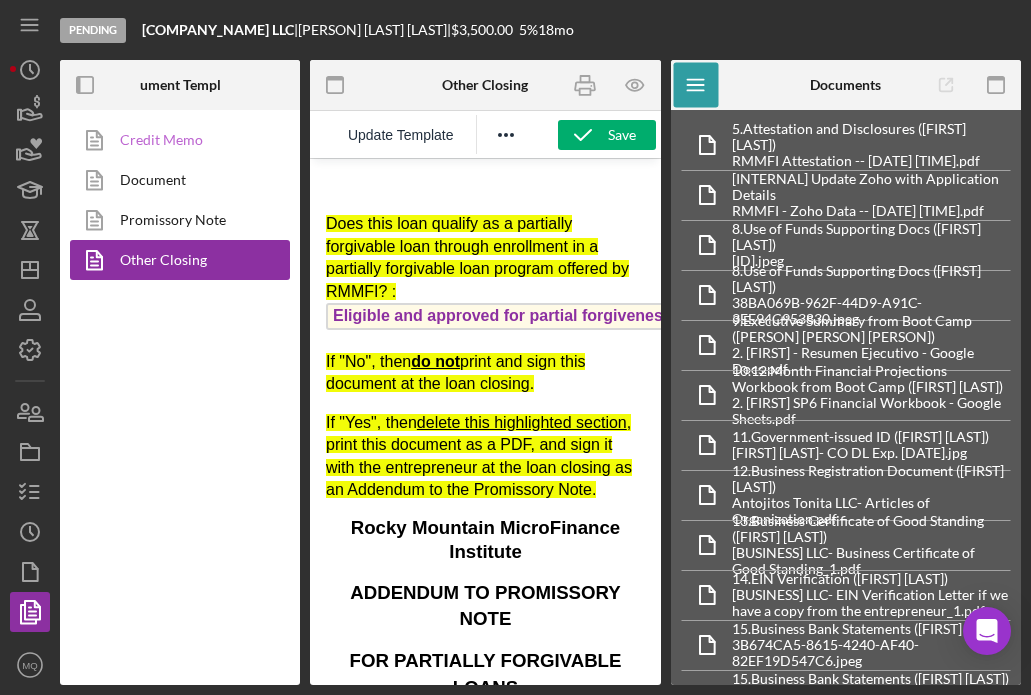 scroll, scrollTop: 0, scrollLeft: 0, axis: both 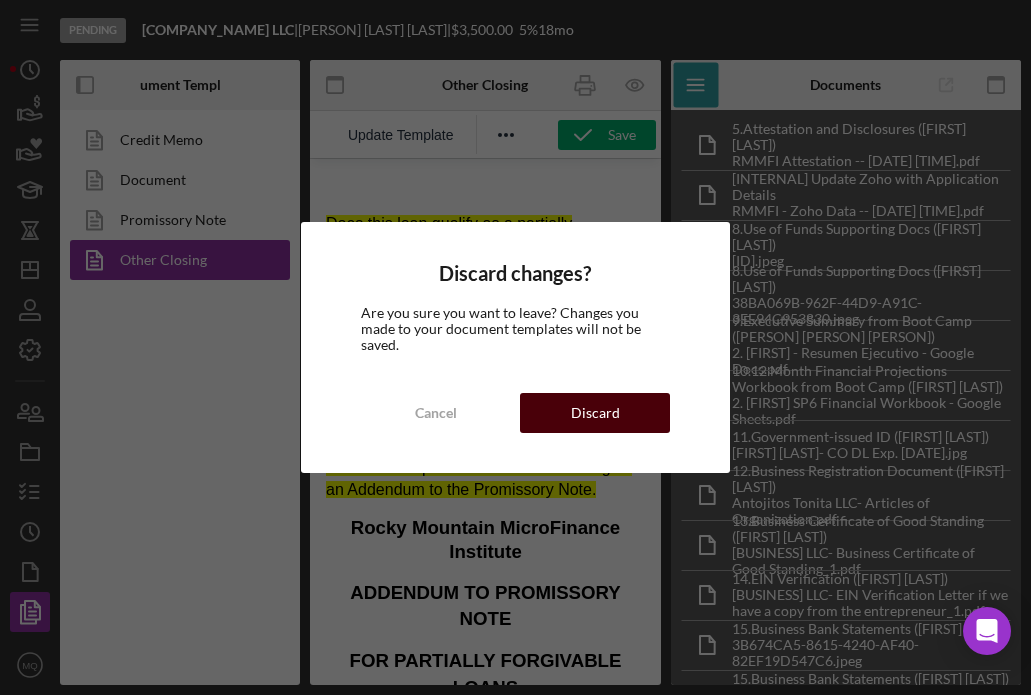drag, startPoint x: 629, startPoint y: 418, endPoint x: 319, endPoint y: 259, distance: 348.39777 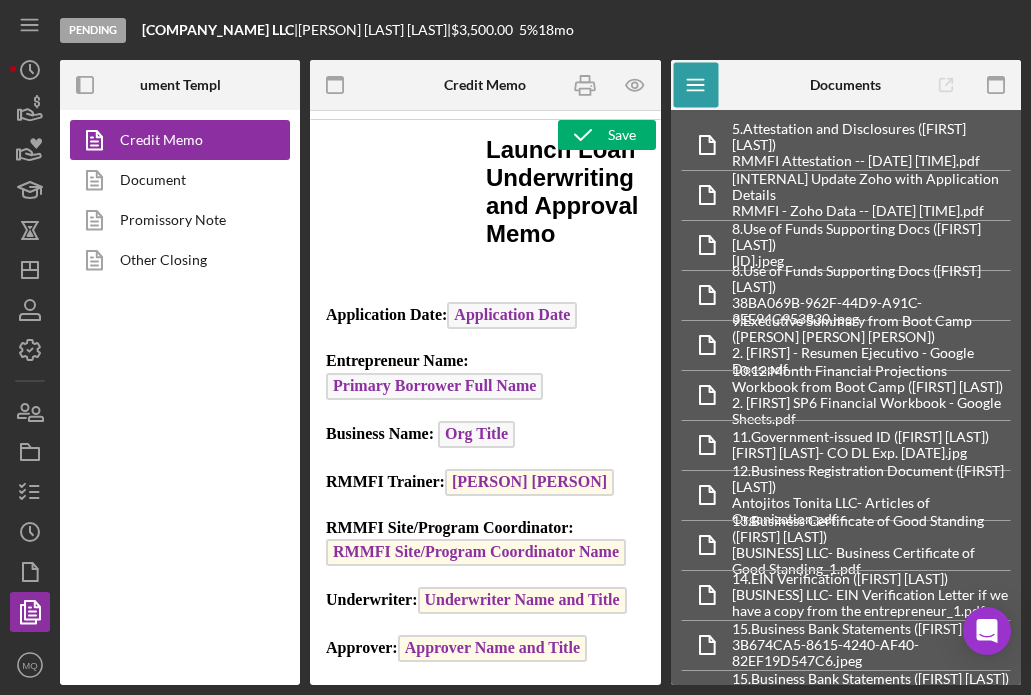 scroll, scrollTop: 0, scrollLeft: 0, axis: both 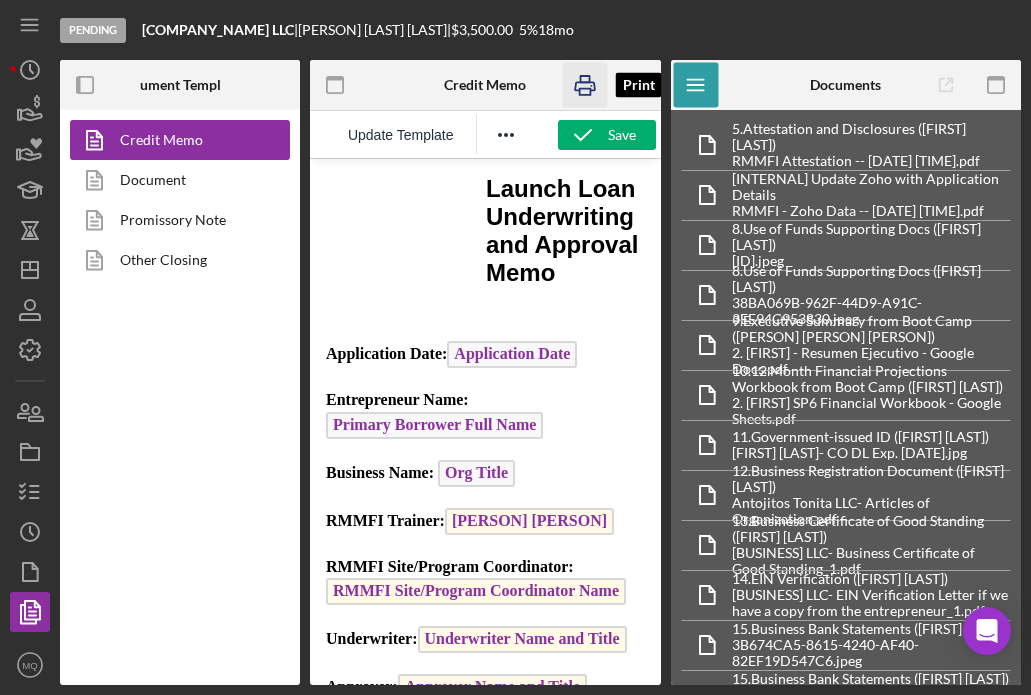 click 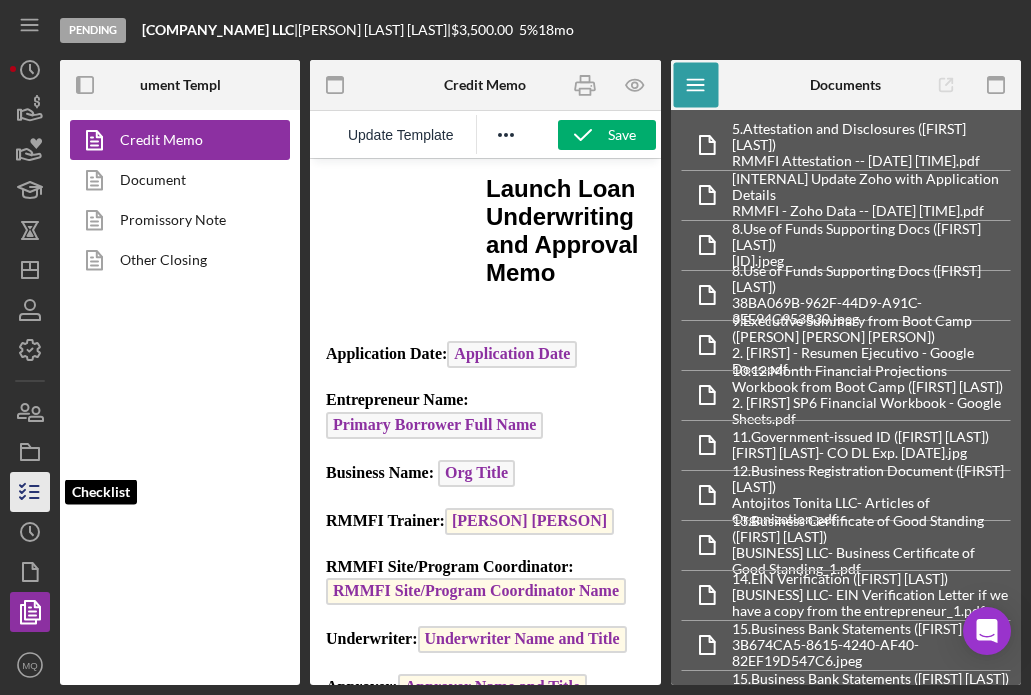 click 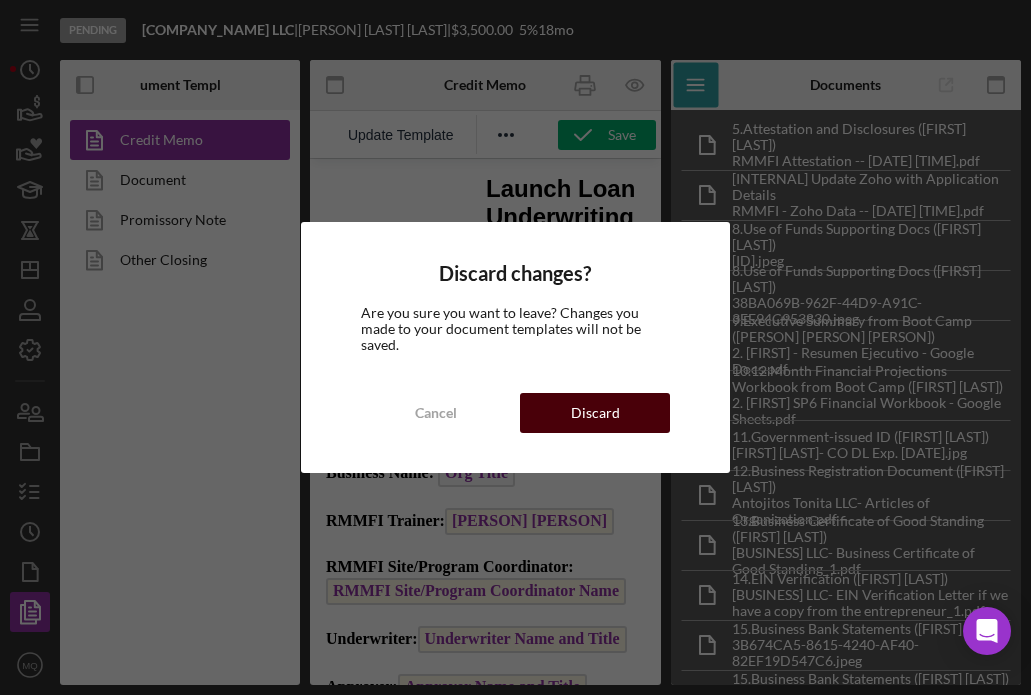 drag, startPoint x: 609, startPoint y: 411, endPoint x: 300, endPoint y: 252, distance: 347.50827 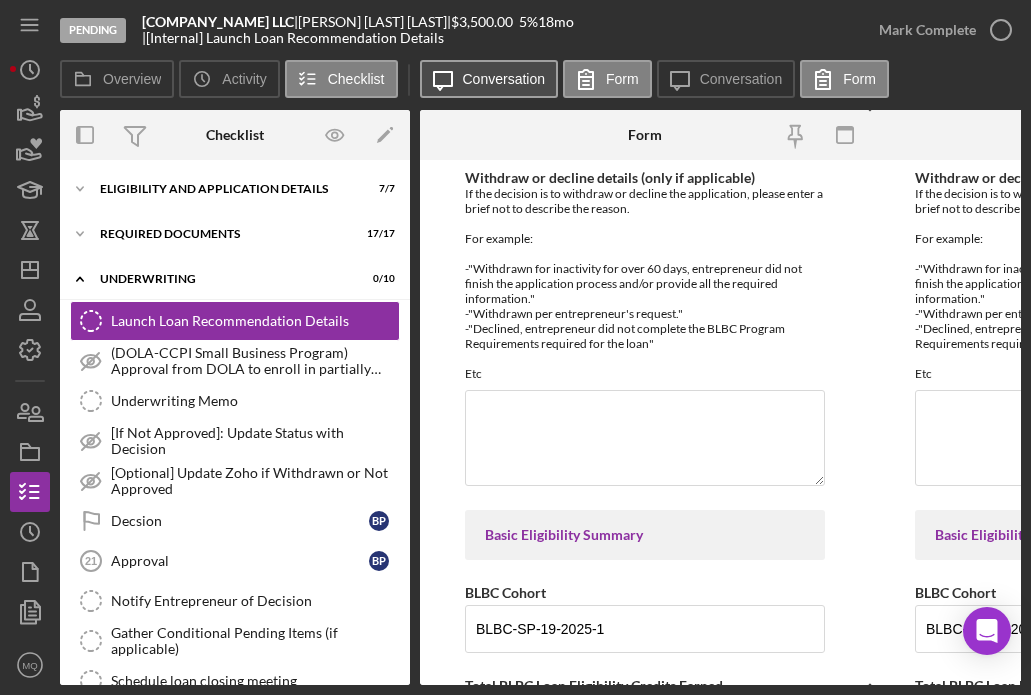 click on "Conversation" at bounding box center [504, 79] 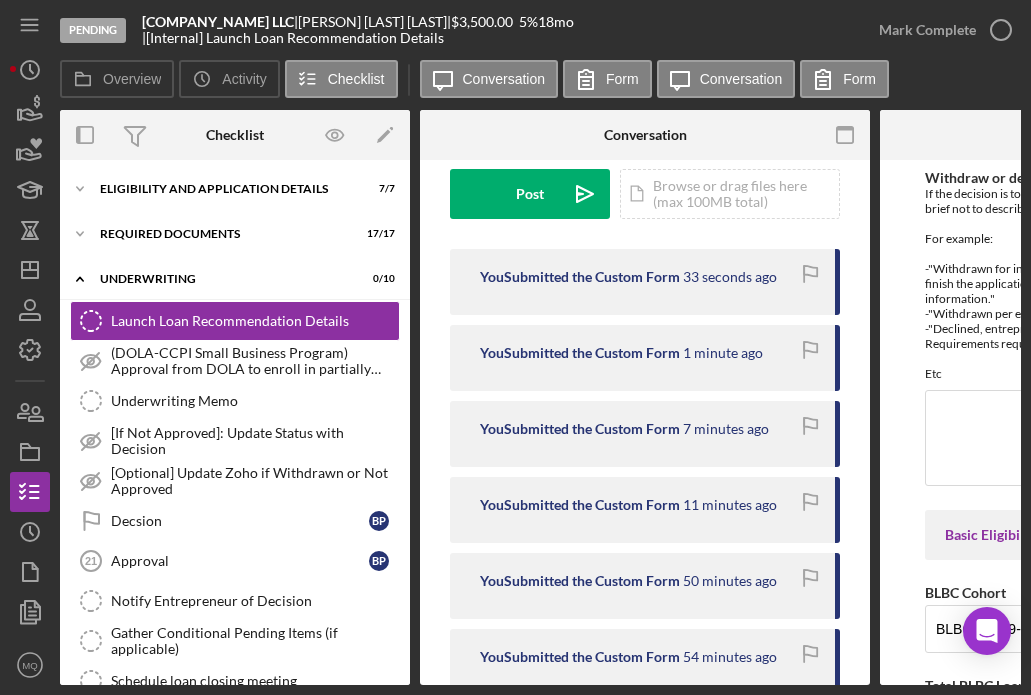 scroll, scrollTop: 444, scrollLeft: 0, axis: vertical 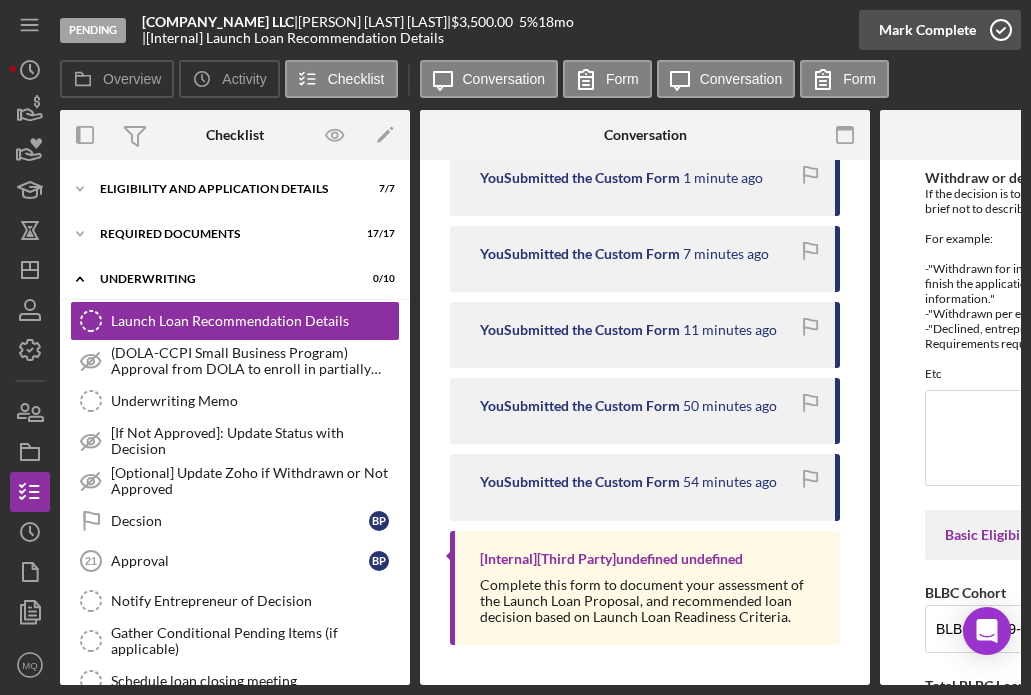 click 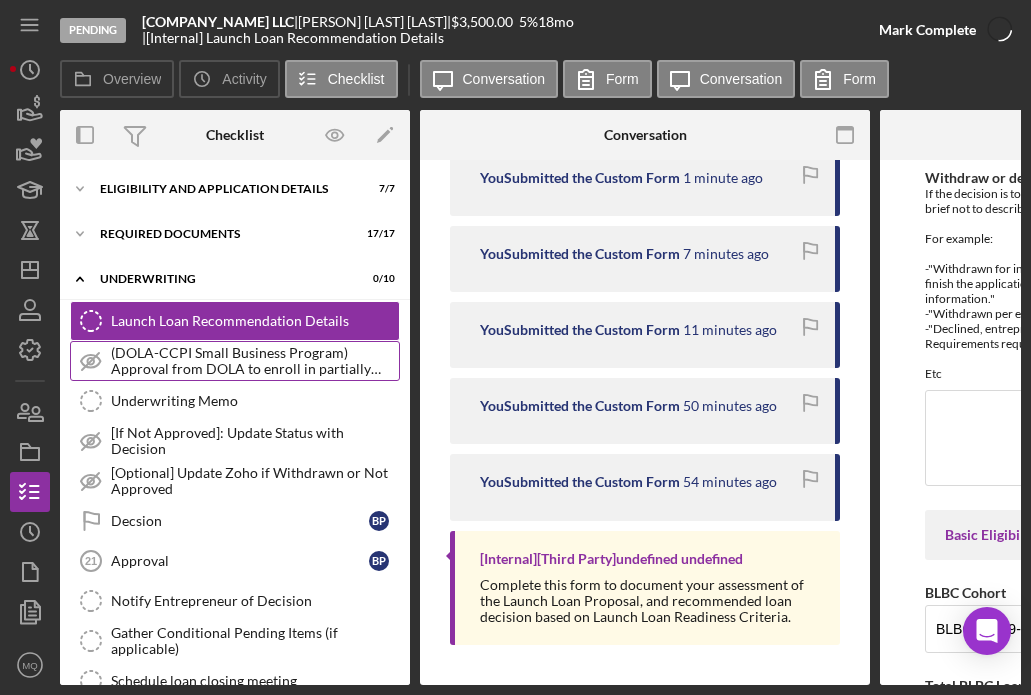 scroll, scrollTop: 811, scrollLeft: 0, axis: vertical 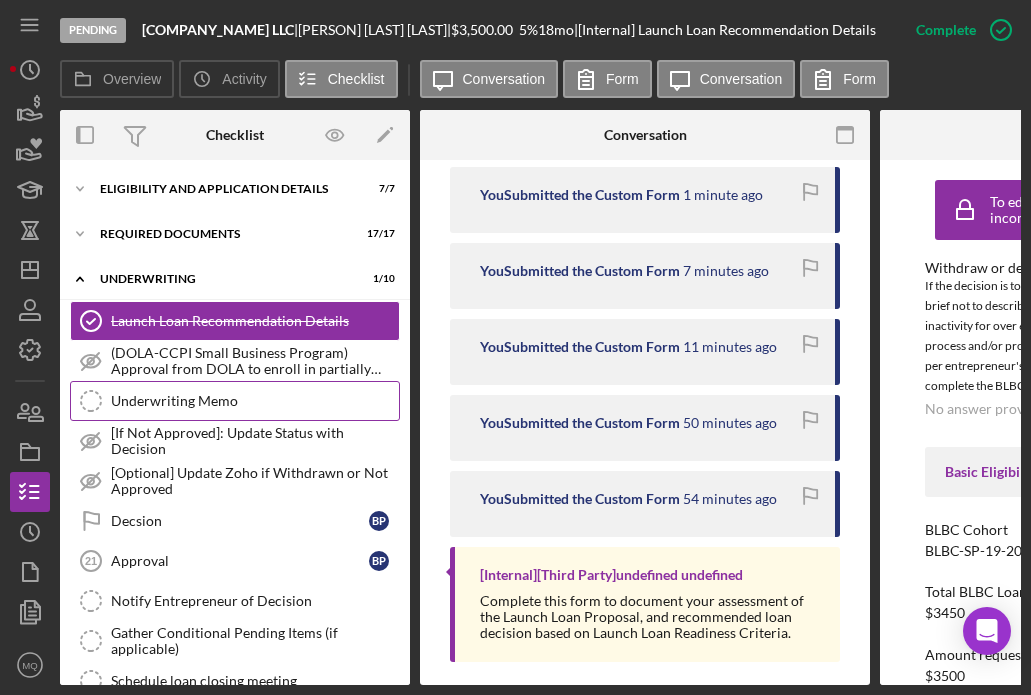 click on "Underwriting Memo Underwriting Memo" at bounding box center [235, 401] 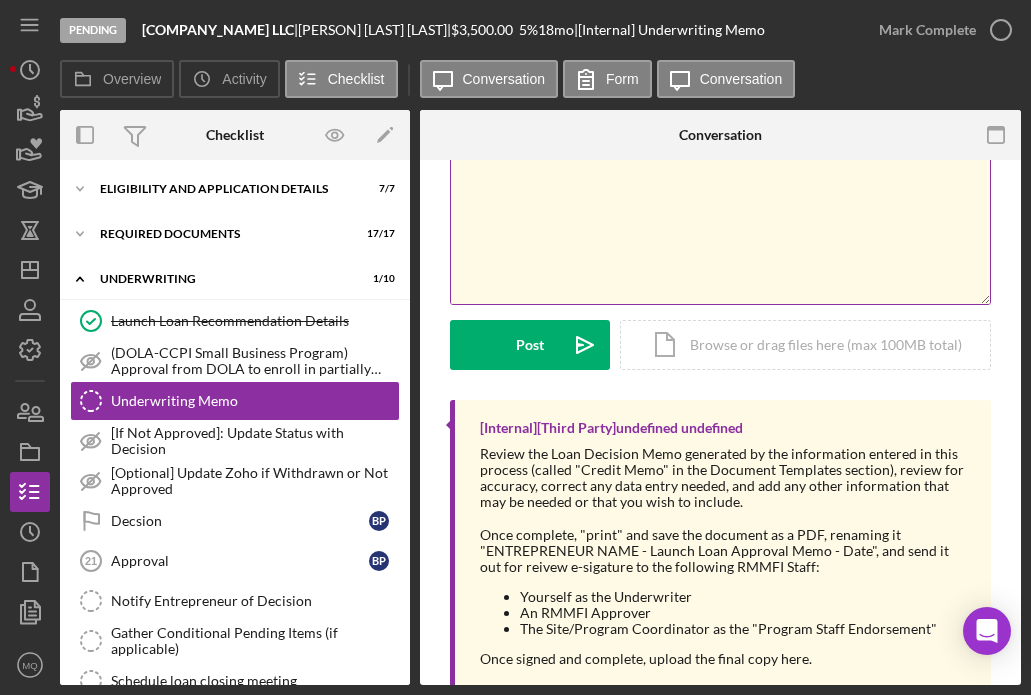 scroll, scrollTop: 189, scrollLeft: 0, axis: vertical 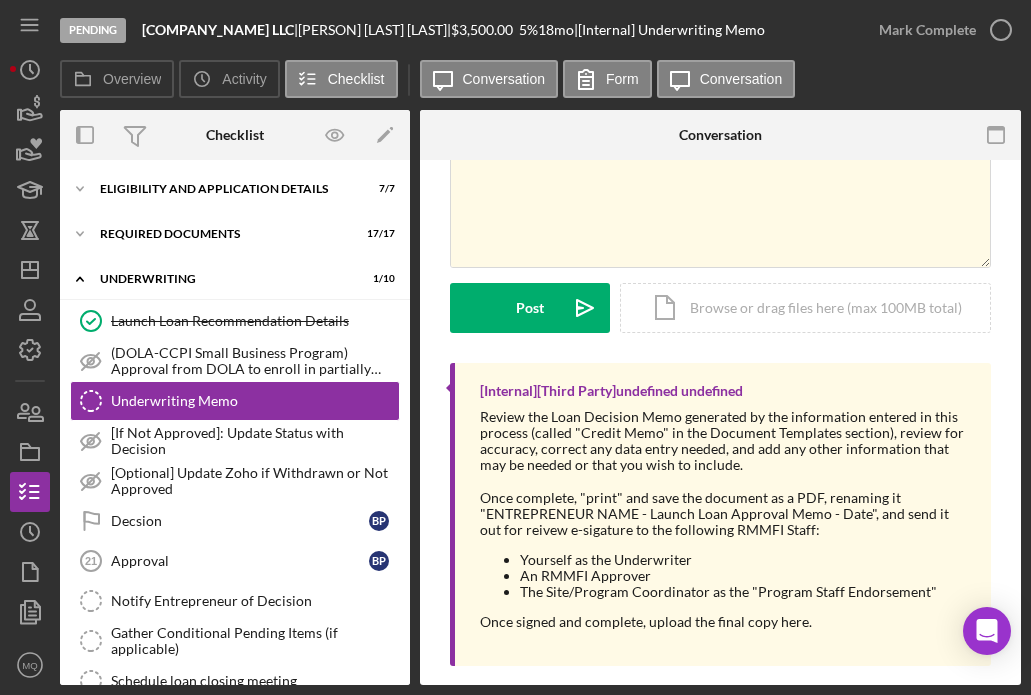 click on "Once complete, "print" and save the document as a PDF, renaming it "ENTREPRENEUR NAME - Launch Loan Approval Memo - Date", and send it out for reivew e-sigature to the following RMMFI Staff:" at bounding box center [725, 514] 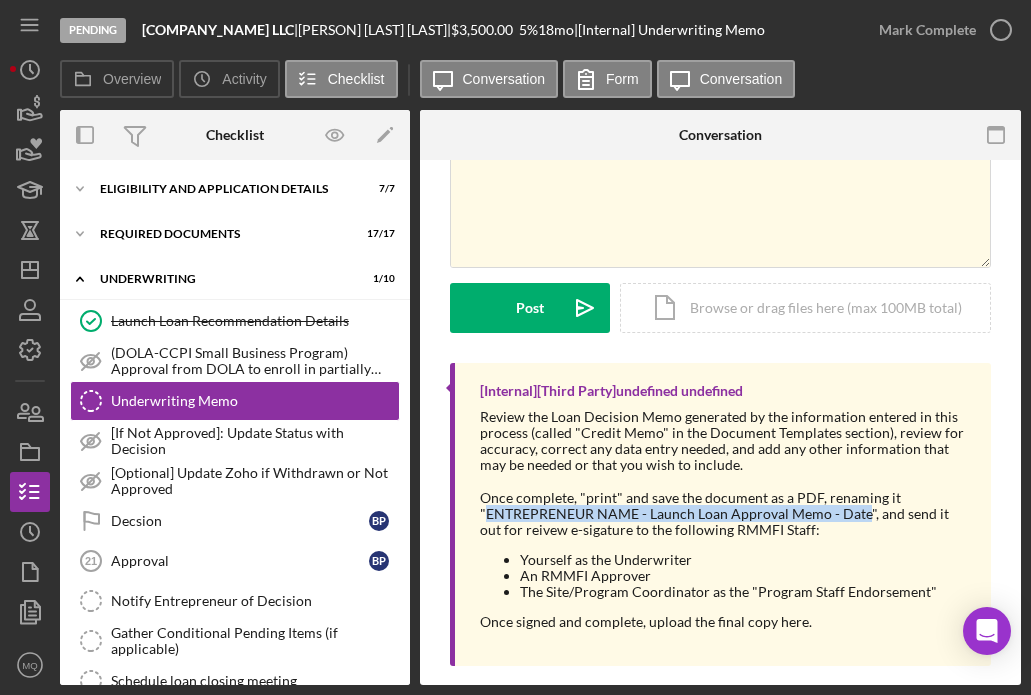 drag, startPoint x: 486, startPoint y: 513, endPoint x: 859, endPoint y: 504, distance: 373.10855 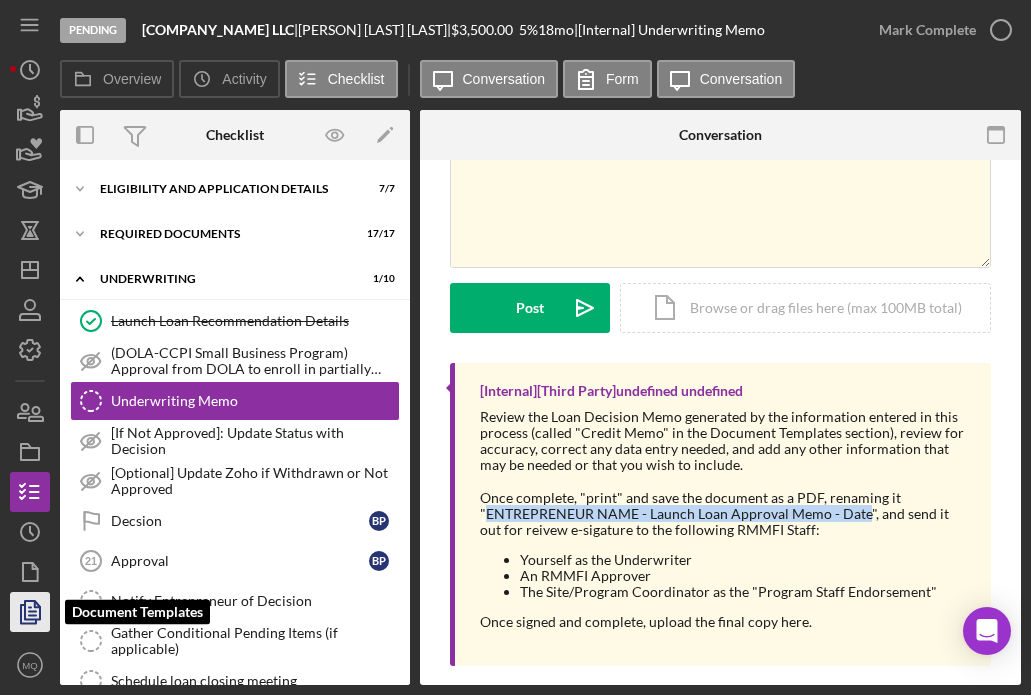 click 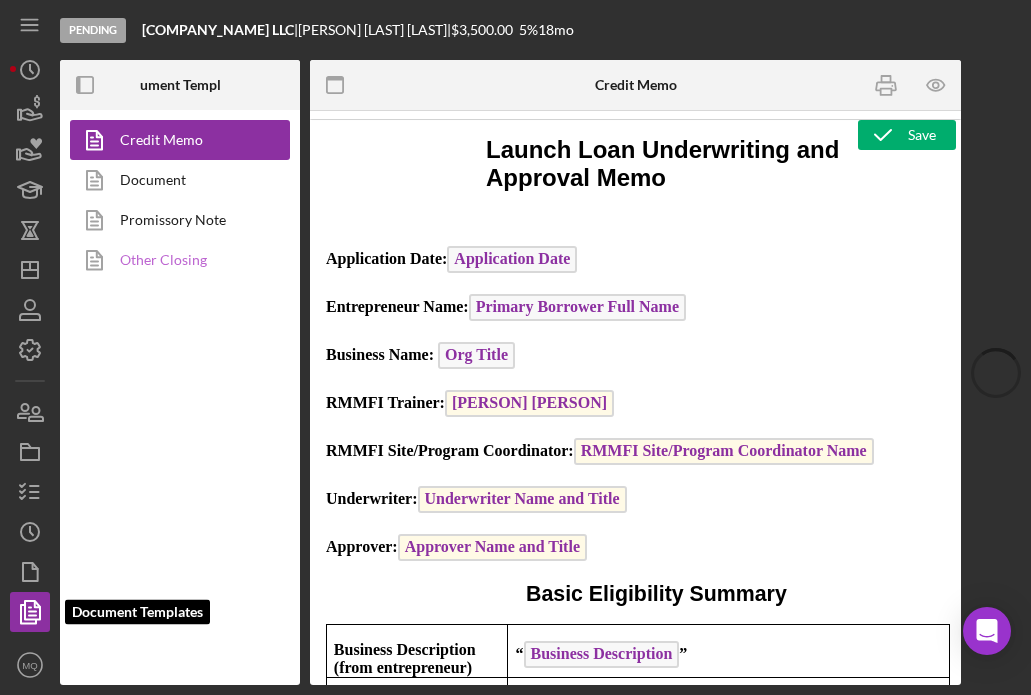 scroll, scrollTop: 0, scrollLeft: 0, axis: both 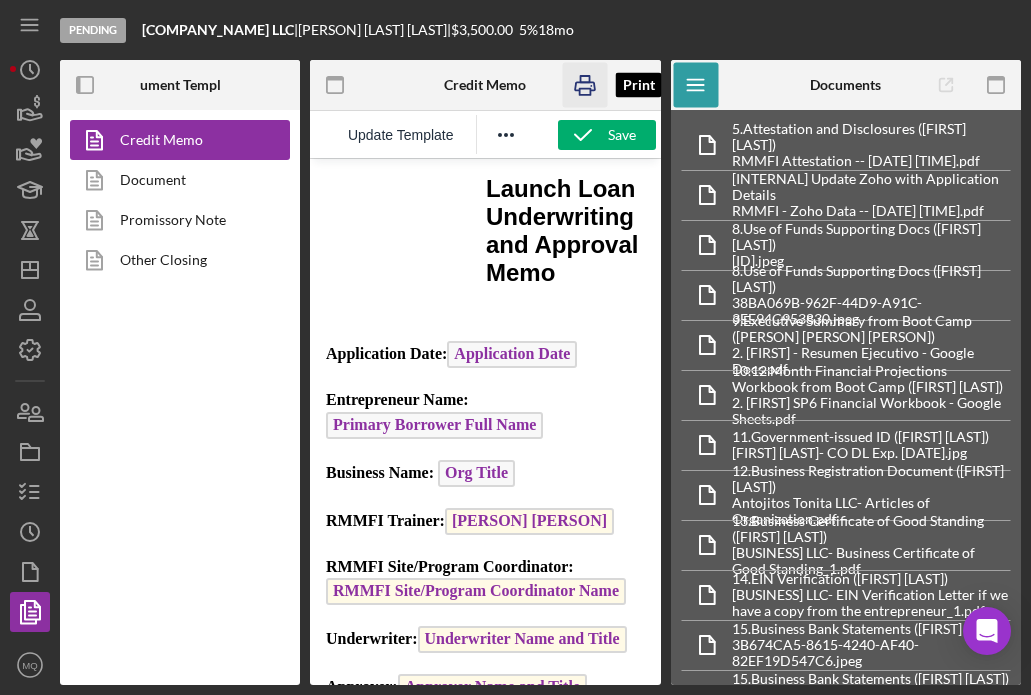 click 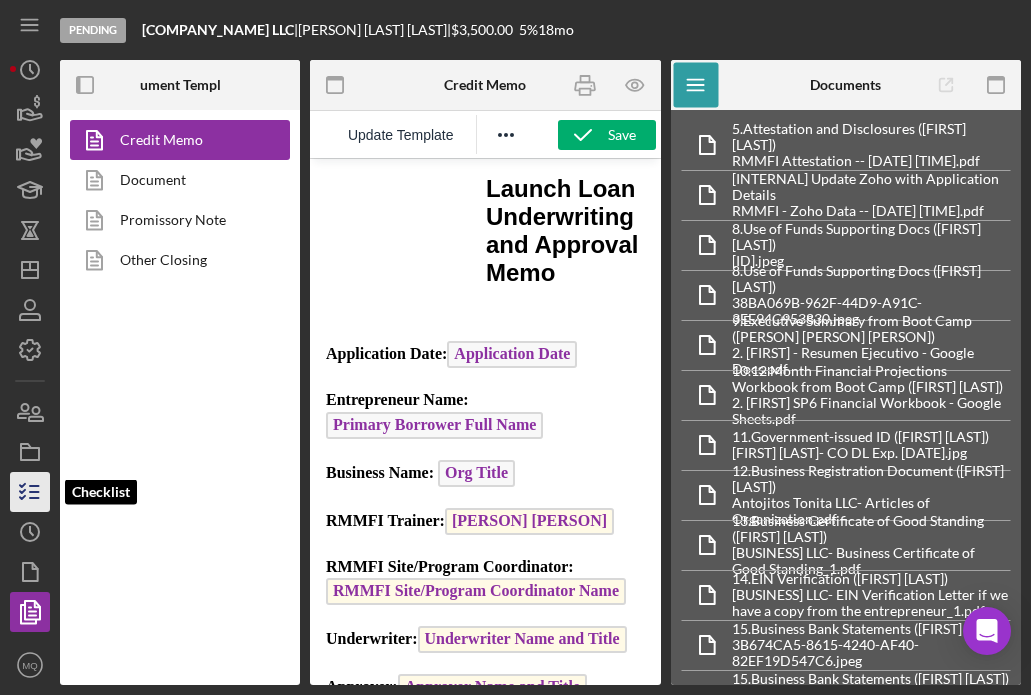 click 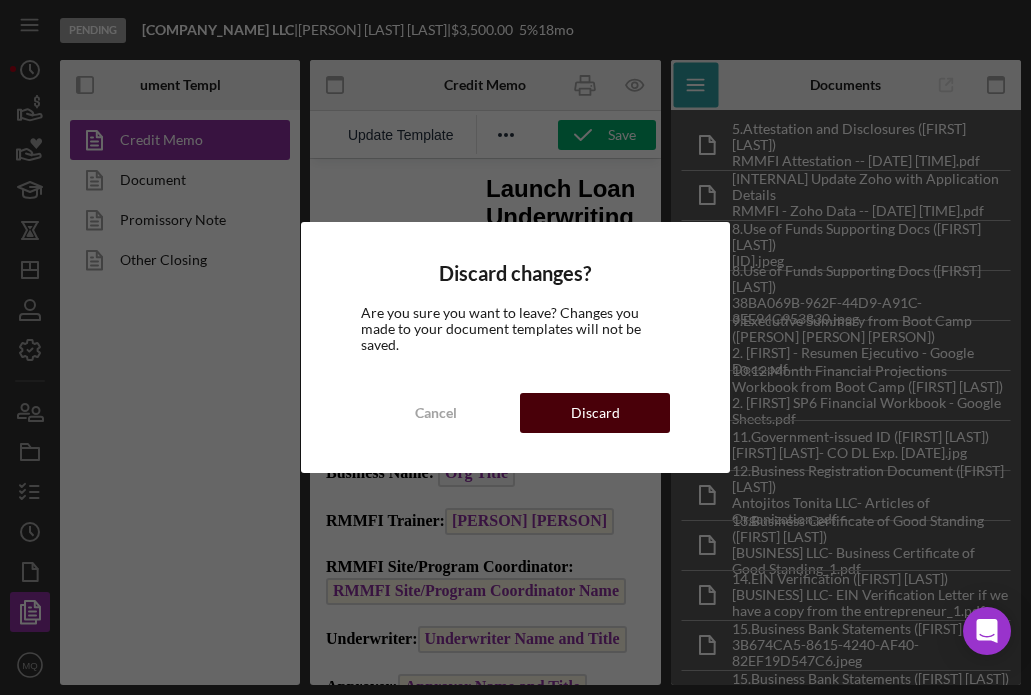 drag, startPoint x: 604, startPoint y: 413, endPoint x: 290, endPoint y: 249, distance: 354.2485 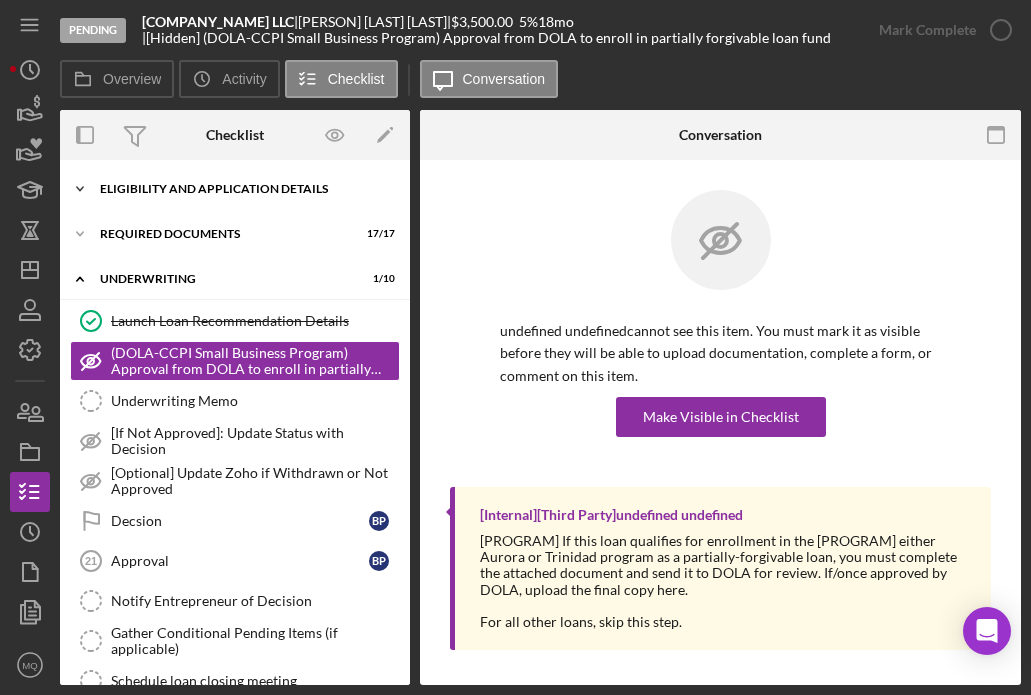 click on "Eligibility and Application Details" at bounding box center (242, 189) 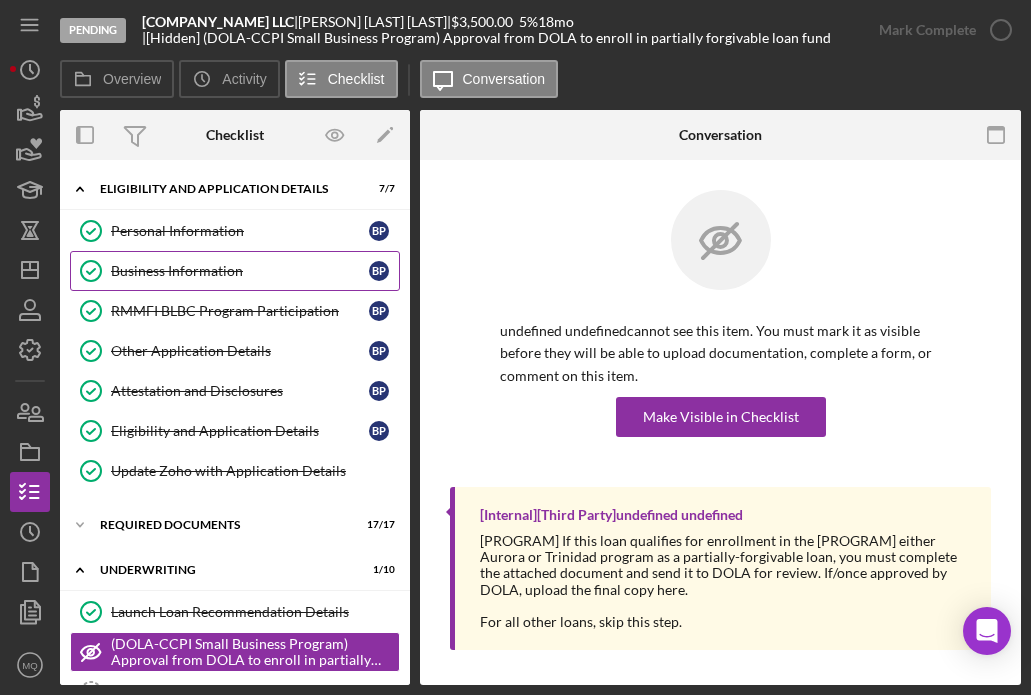 click on "Business Information Business Information [INITIALS] [INITIALS]" at bounding box center (235, 271) 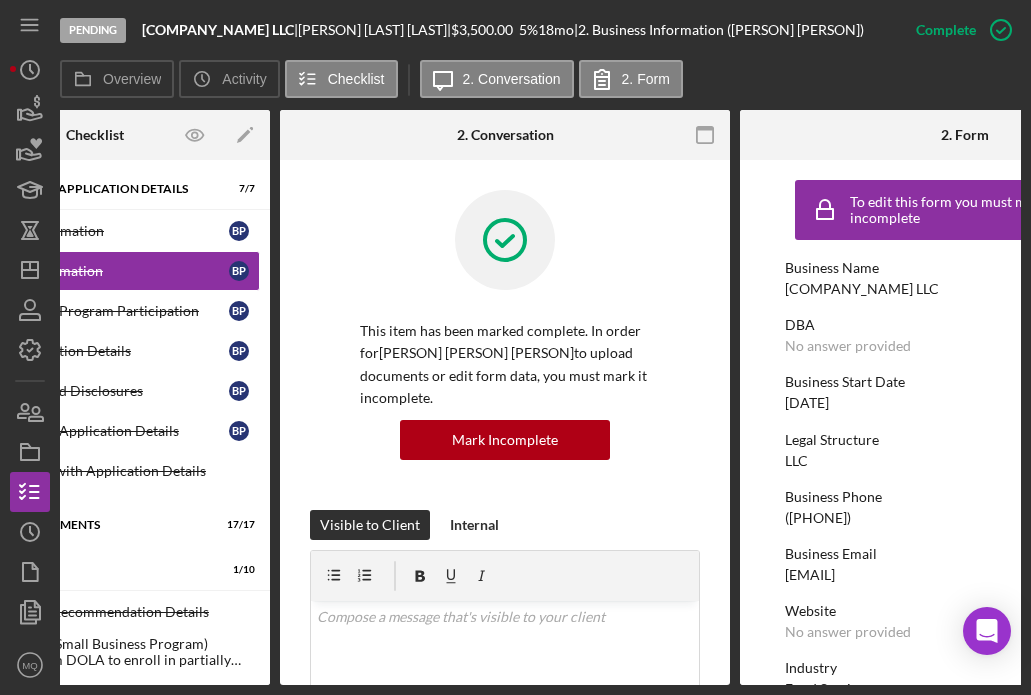 scroll, scrollTop: 0, scrollLeft: 165, axis: horizontal 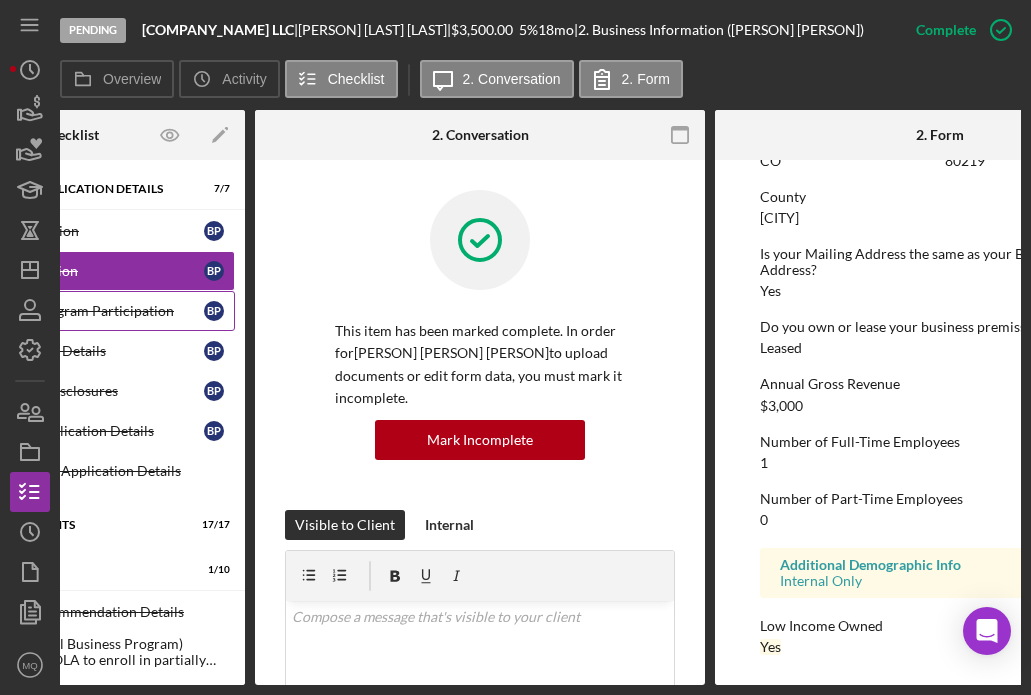 click on "RMMFI  BLBC Program Participation" at bounding box center (75, 311) 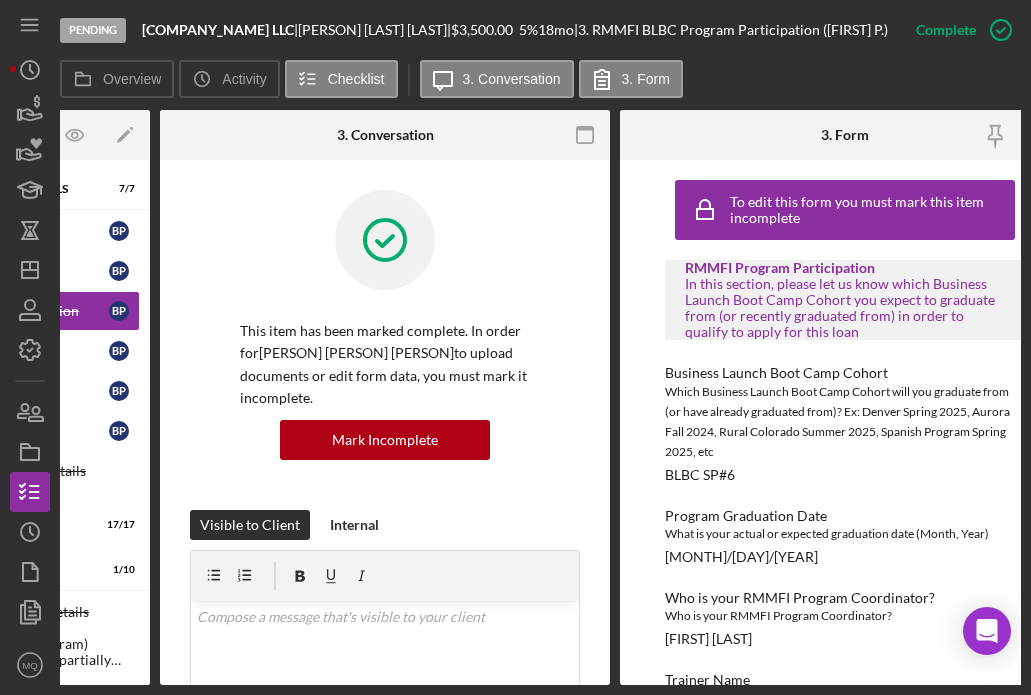 scroll, scrollTop: 0, scrollLeft: 266, axis: horizontal 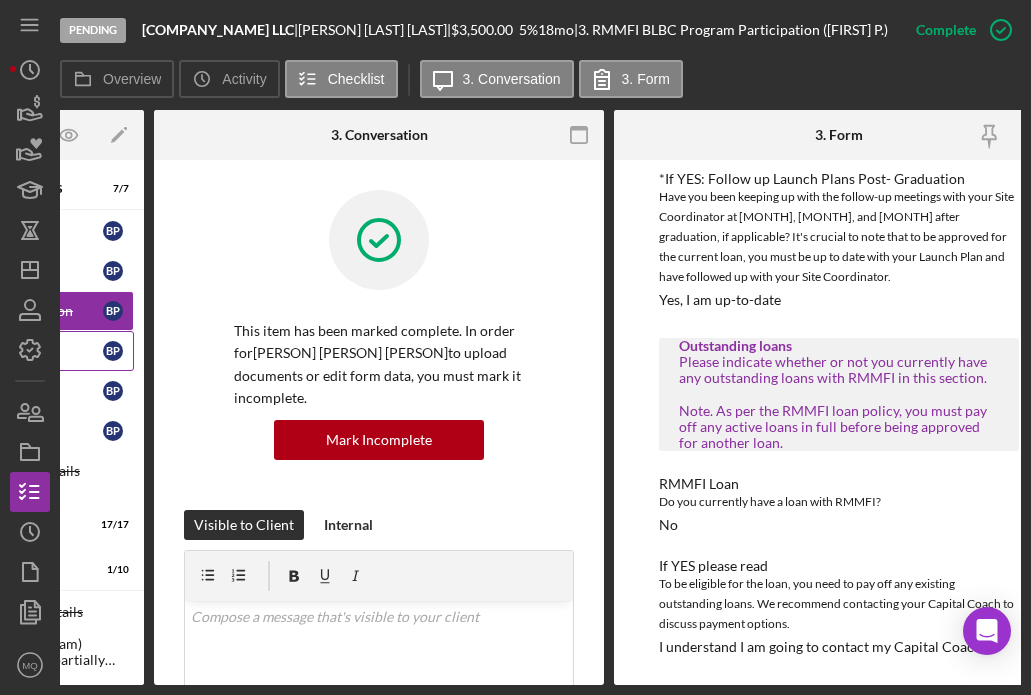 click on "Other Application Details" at bounding box center (-26, 351) 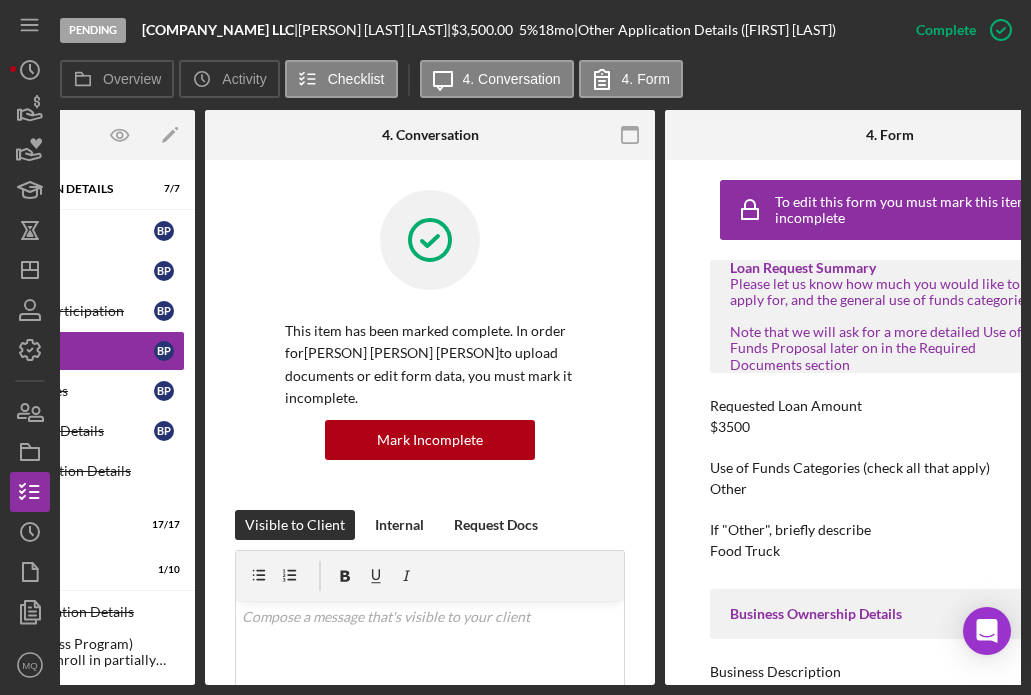 scroll, scrollTop: 0, scrollLeft: 309, axis: horizontal 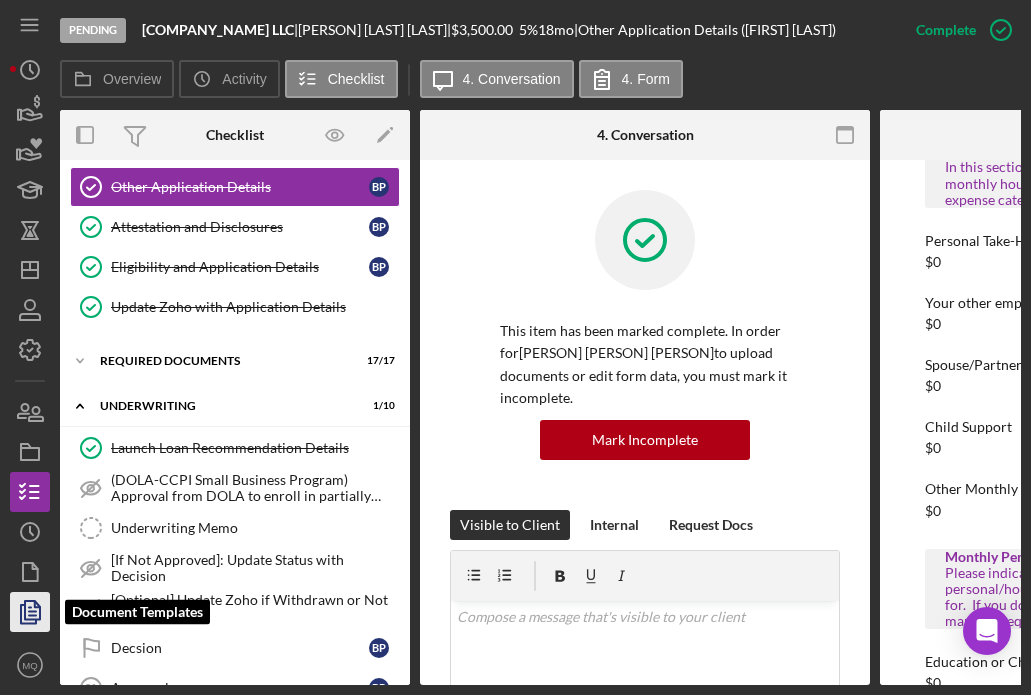 click 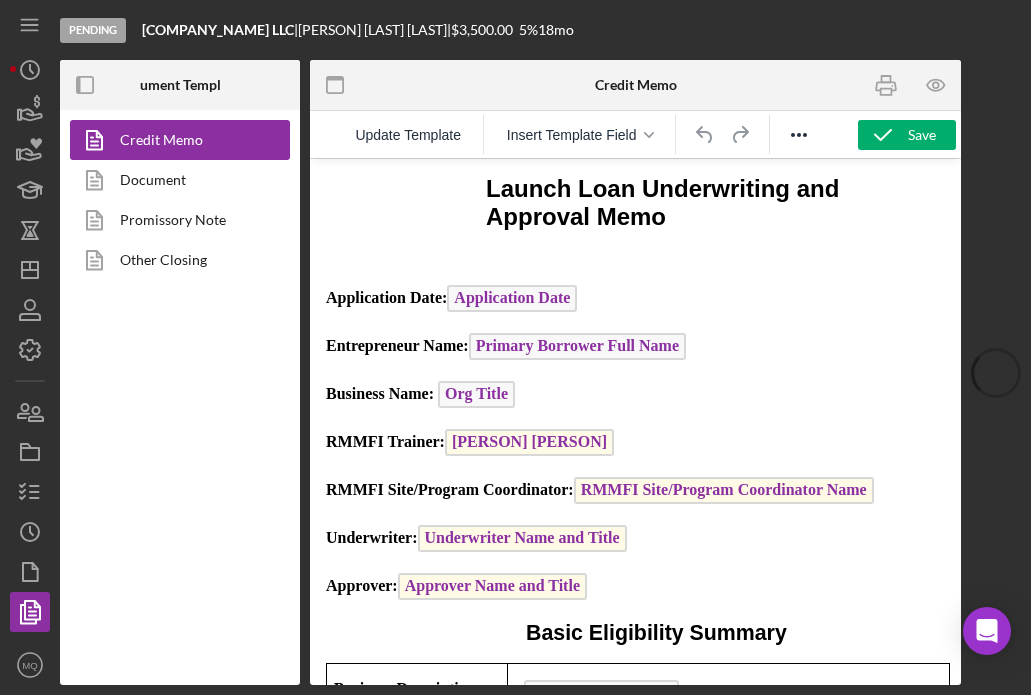 scroll, scrollTop: 0, scrollLeft: 0, axis: both 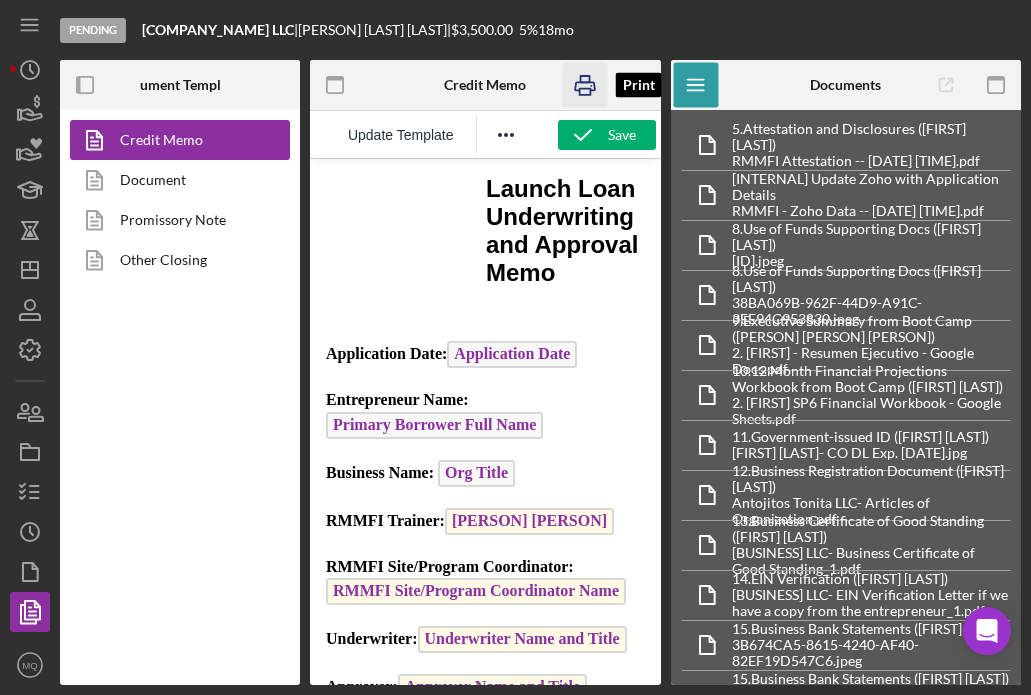 click 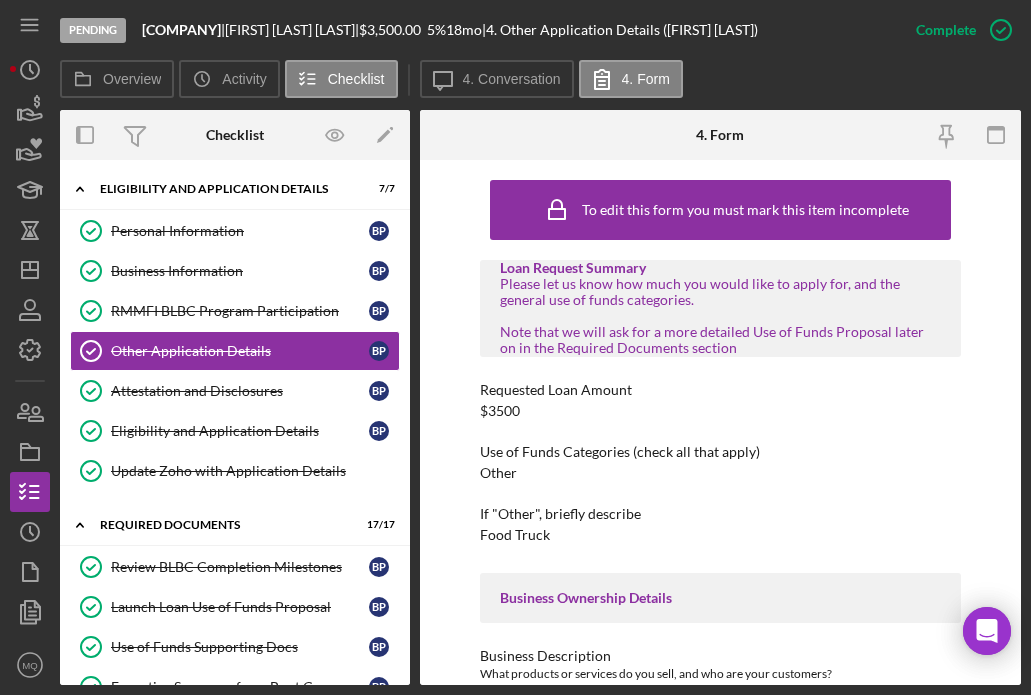 scroll, scrollTop: 0, scrollLeft: 0, axis: both 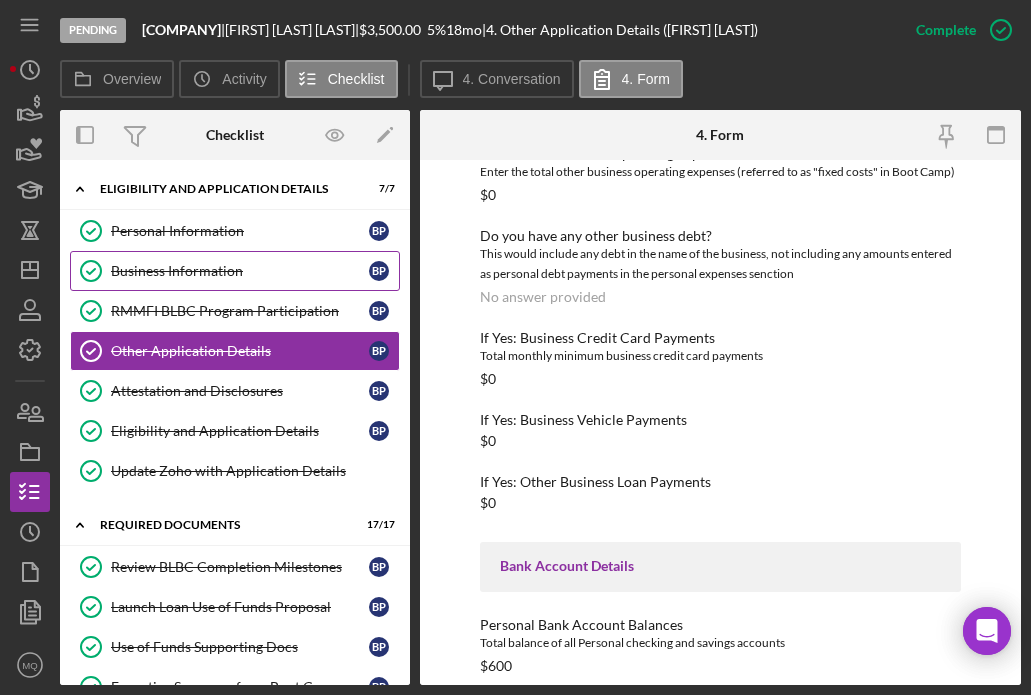 click on "Business Information" at bounding box center (240, 271) 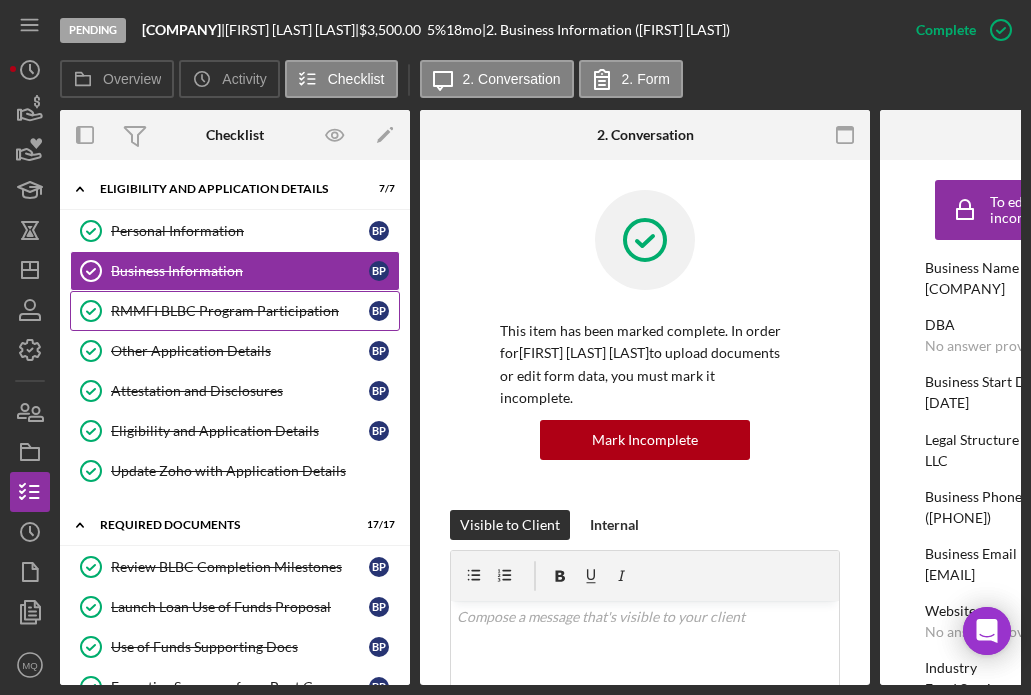 click on "RMMFI  BLBC Program Participation" at bounding box center [240, 311] 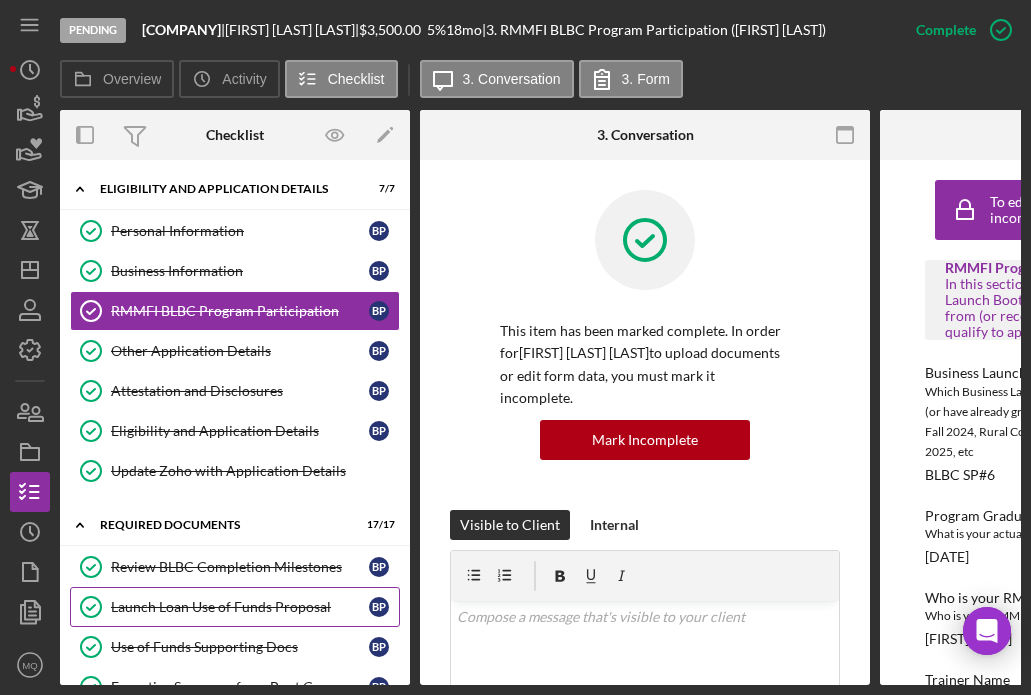 click on "Launch Loan Use of Funds Proposal Launch Loan Use of Funds Proposal B P" at bounding box center [235, 607] 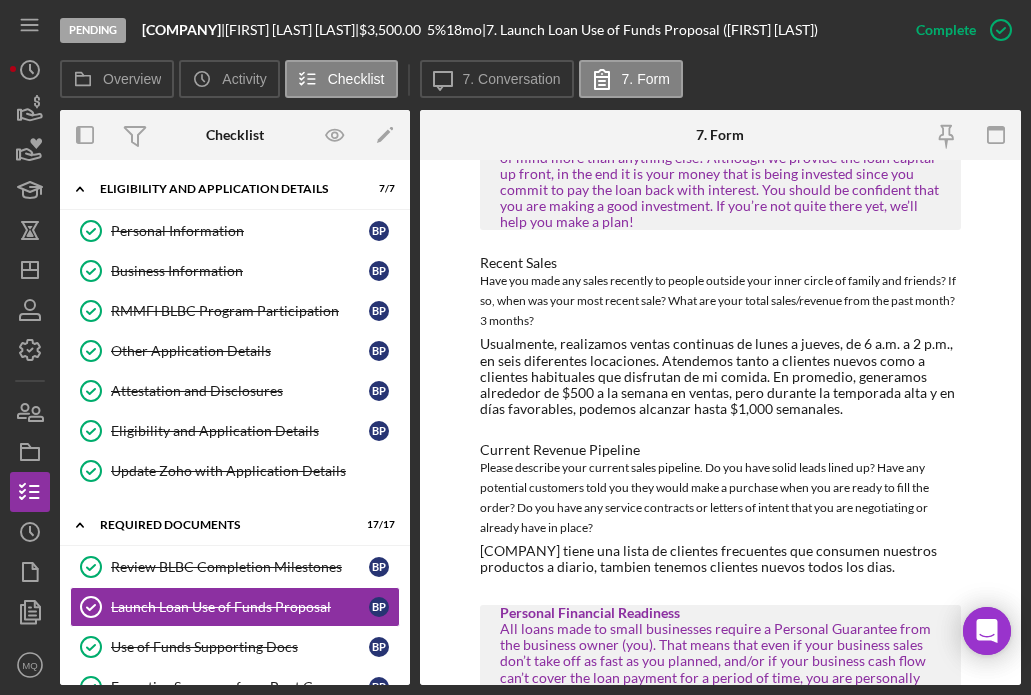 scroll, scrollTop: 1311, scrollLeft: 0, axis: vertical 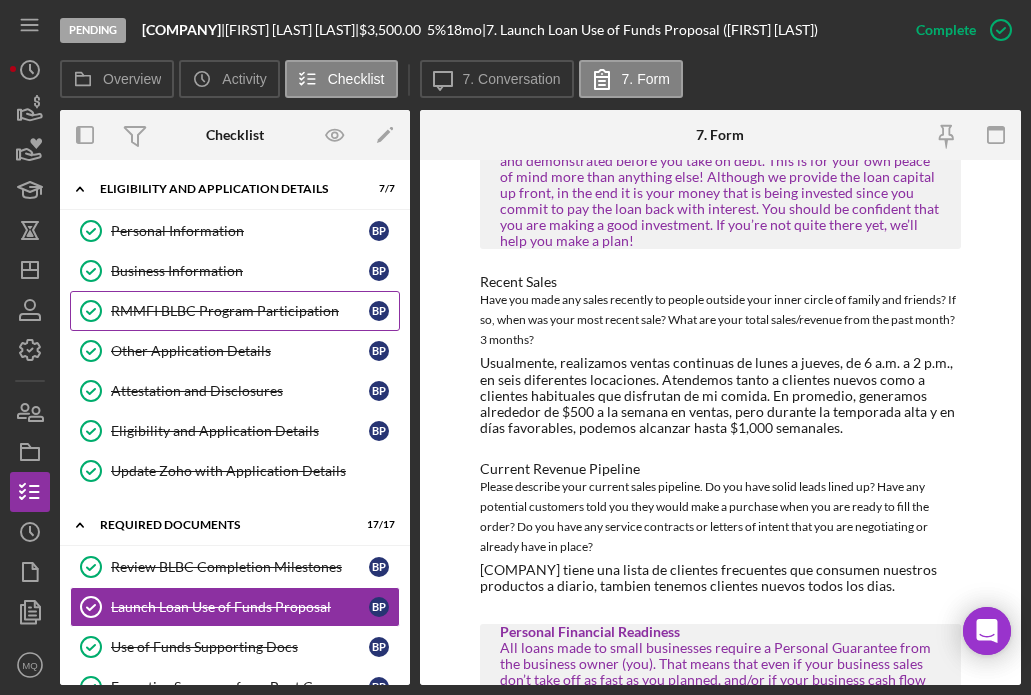 click on "RMMFI BLBC Program Participation RMMFI BLBC Program Participation [INITIALS] [INITIALS]" at bounding box center (235, 311) 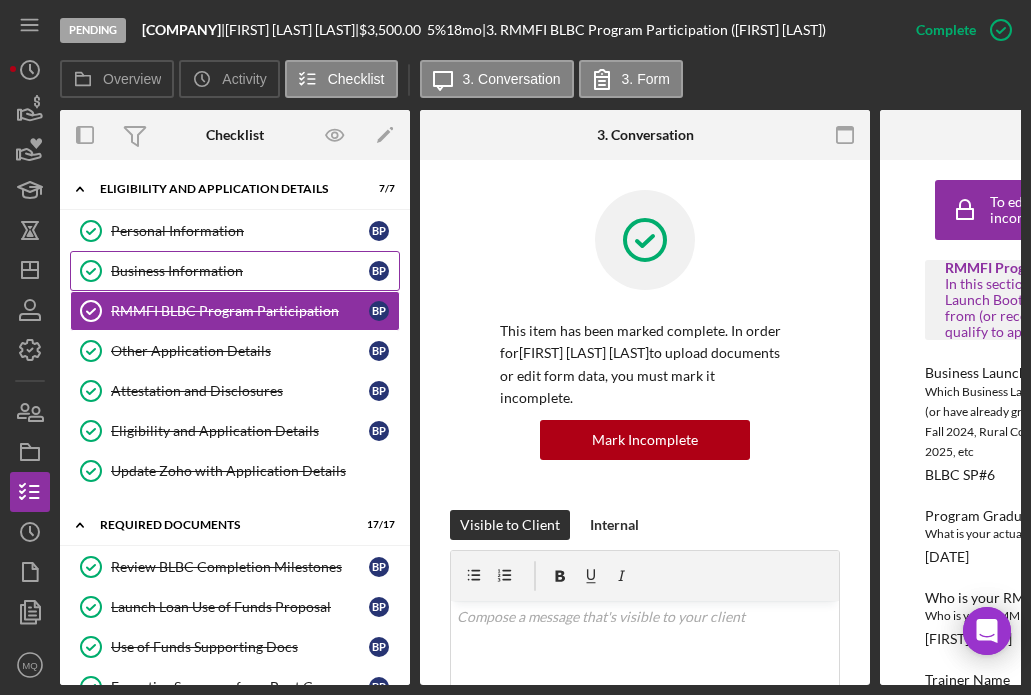 click on "Business Information" at bounding box center [240, 271] 